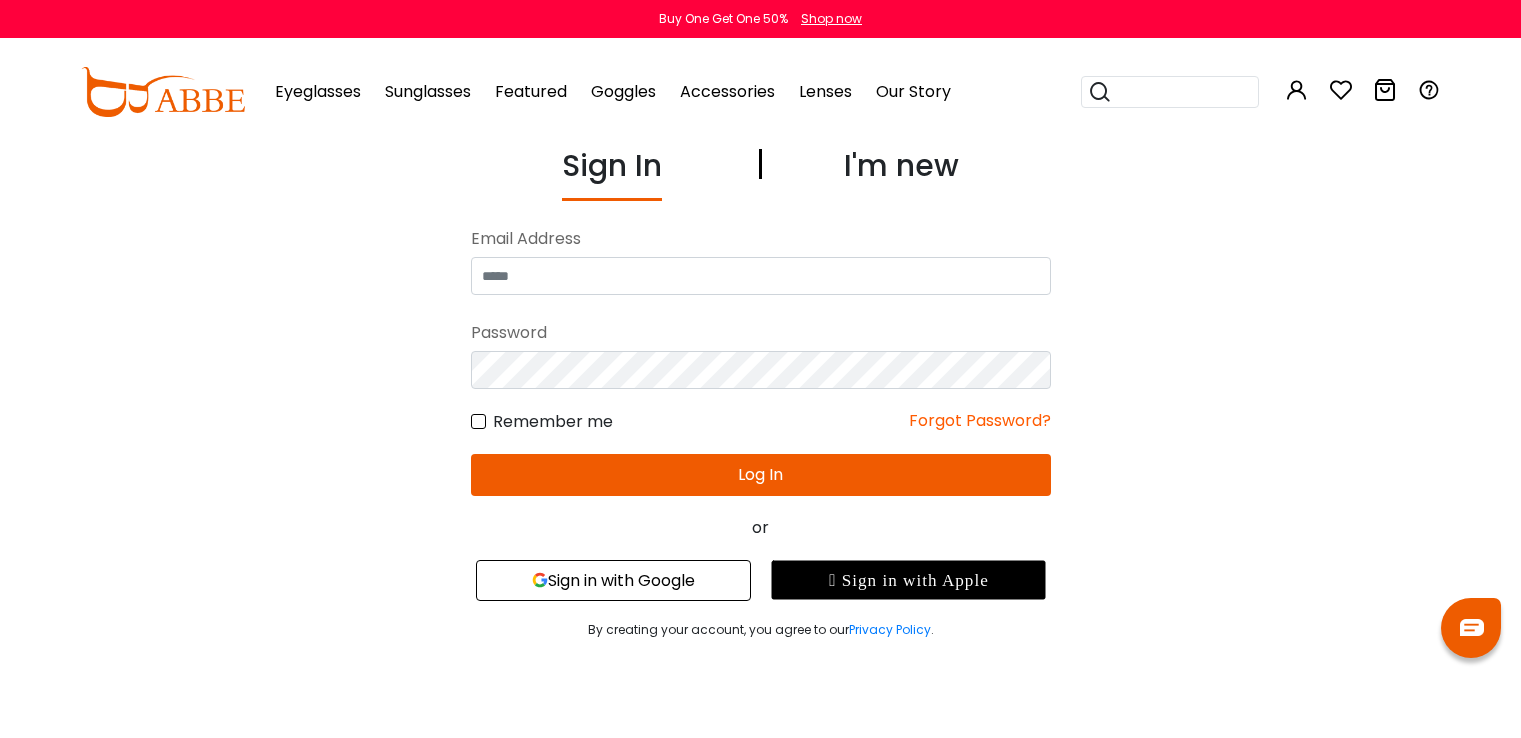 scroll, scrollTop: 0, scrollLeft: 0, axis: both 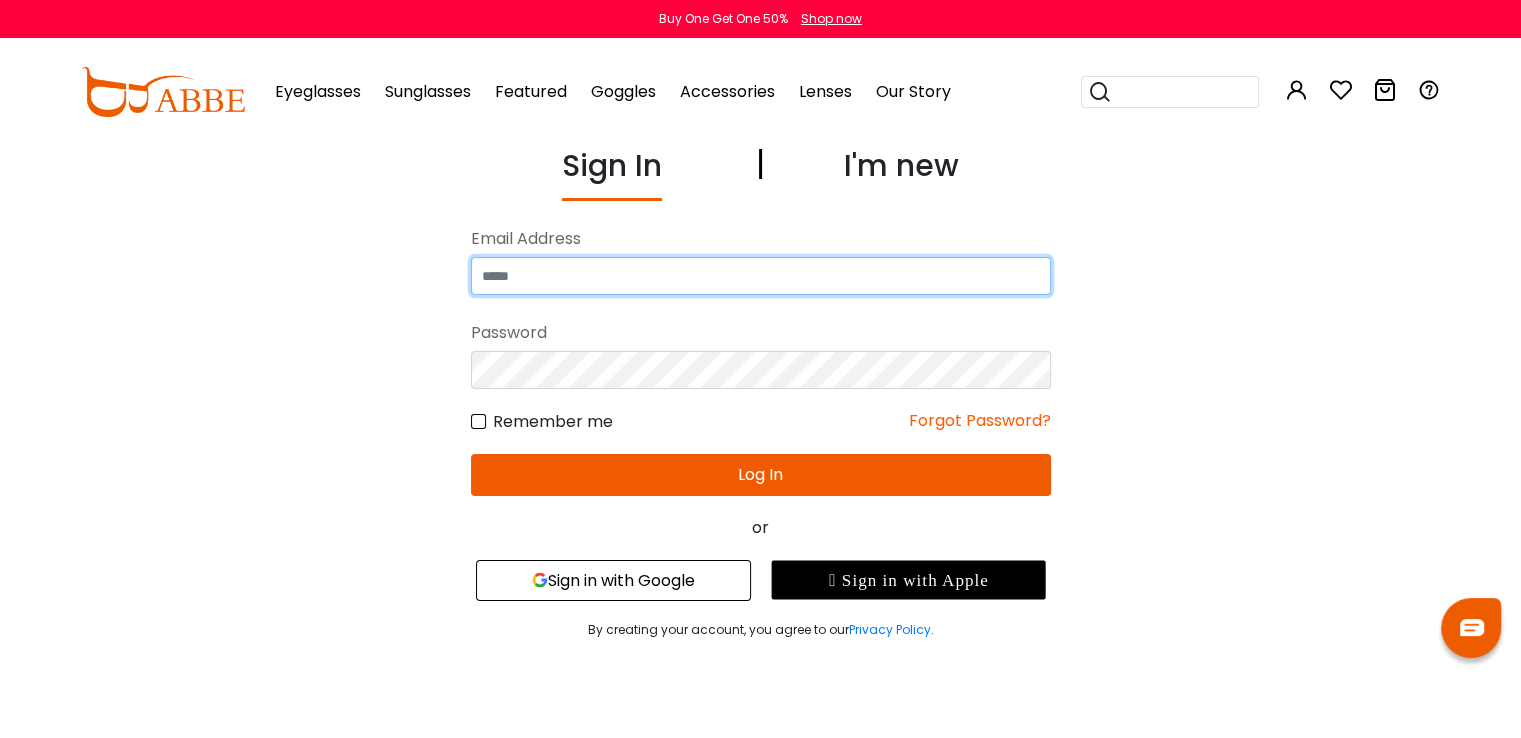 type on "**********" 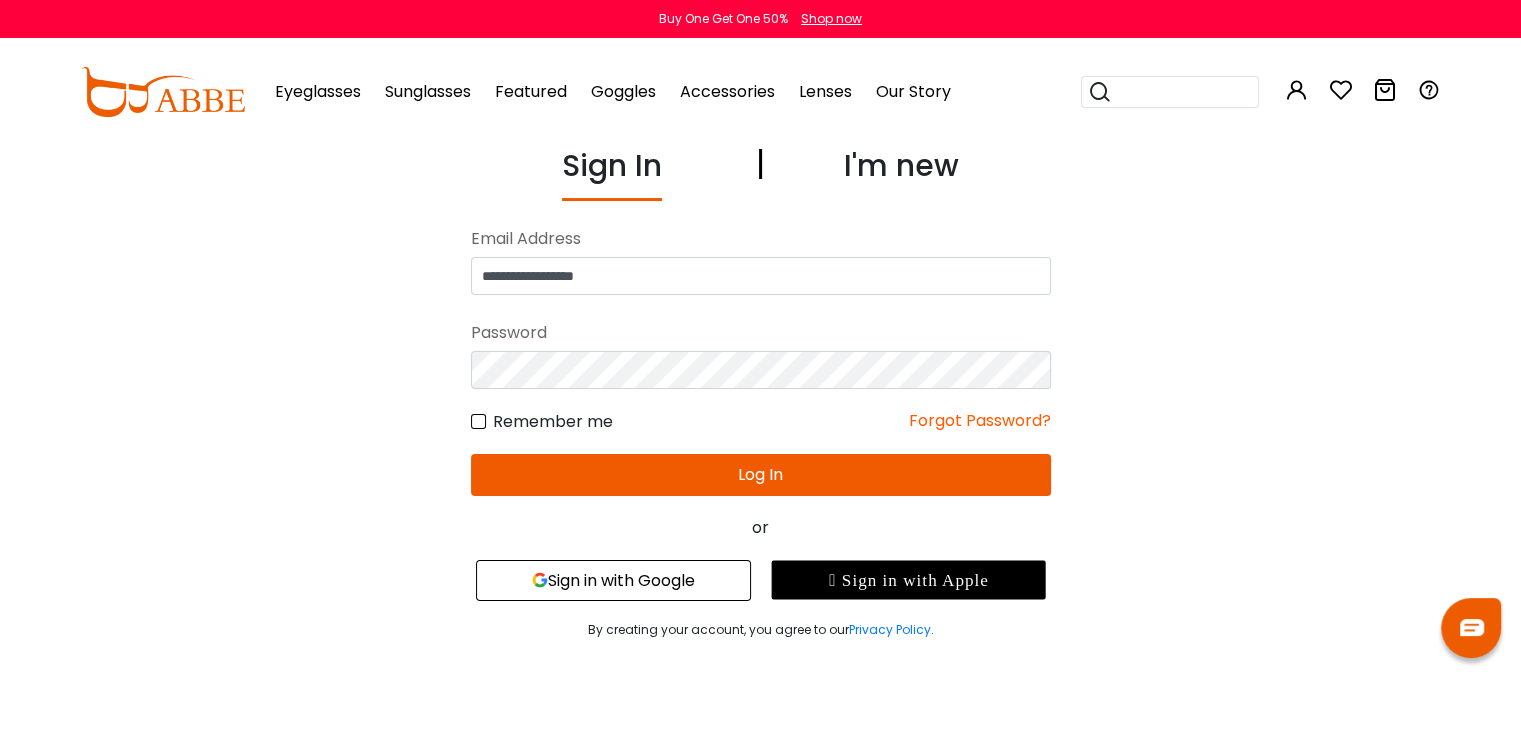 type on "**********" 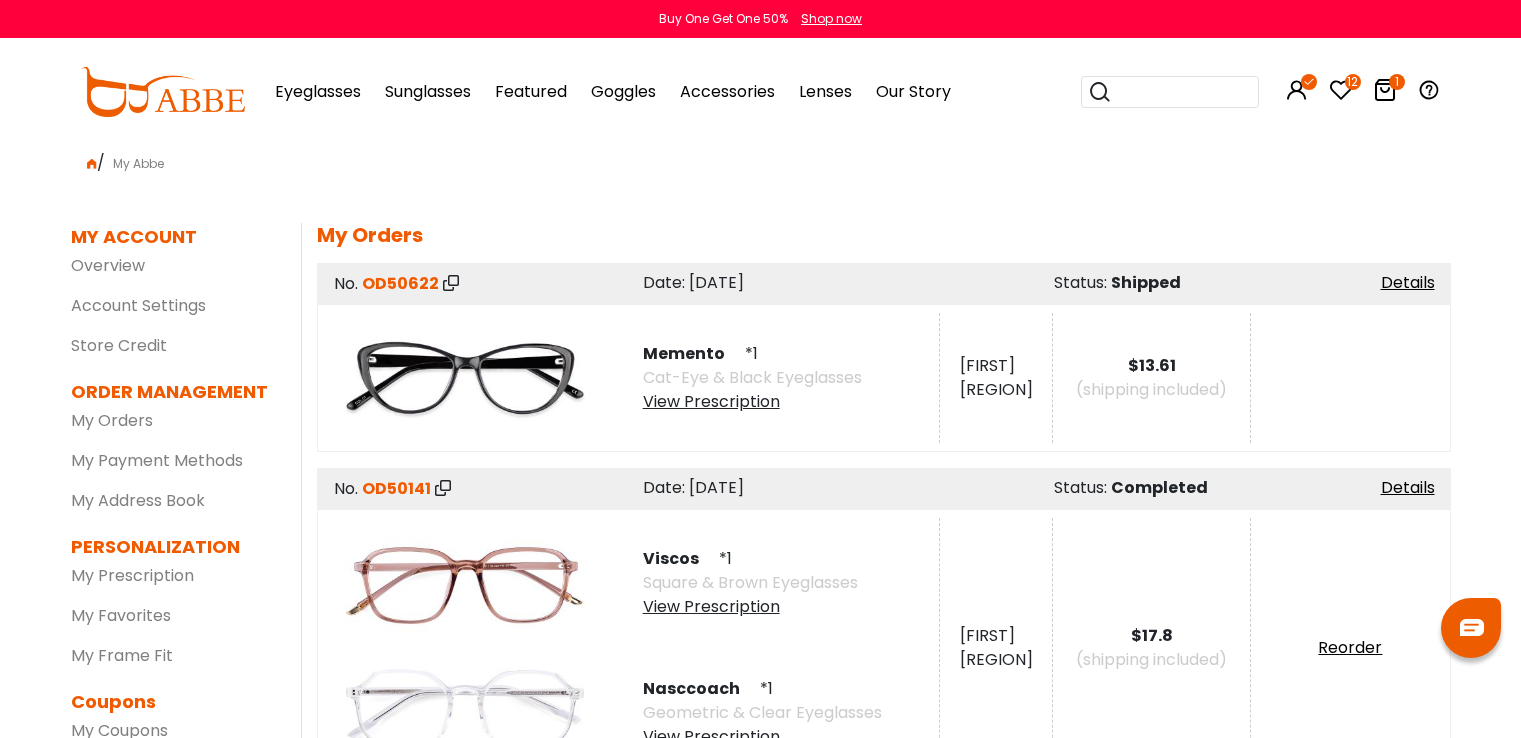 scroll, scrollTop: 0, scrollLeft: 0, axis: both 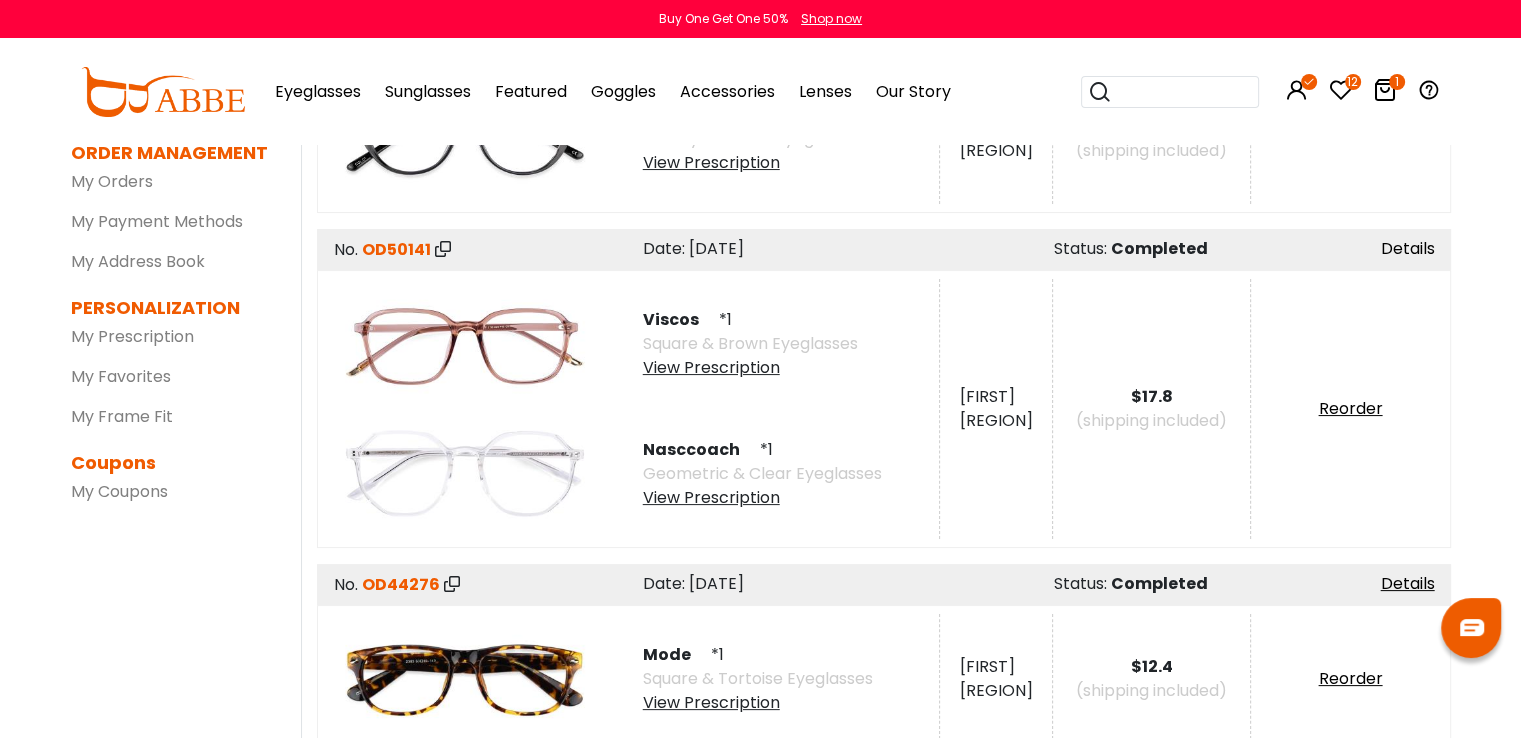 click on "Details" at bounding box center (1408, 248) 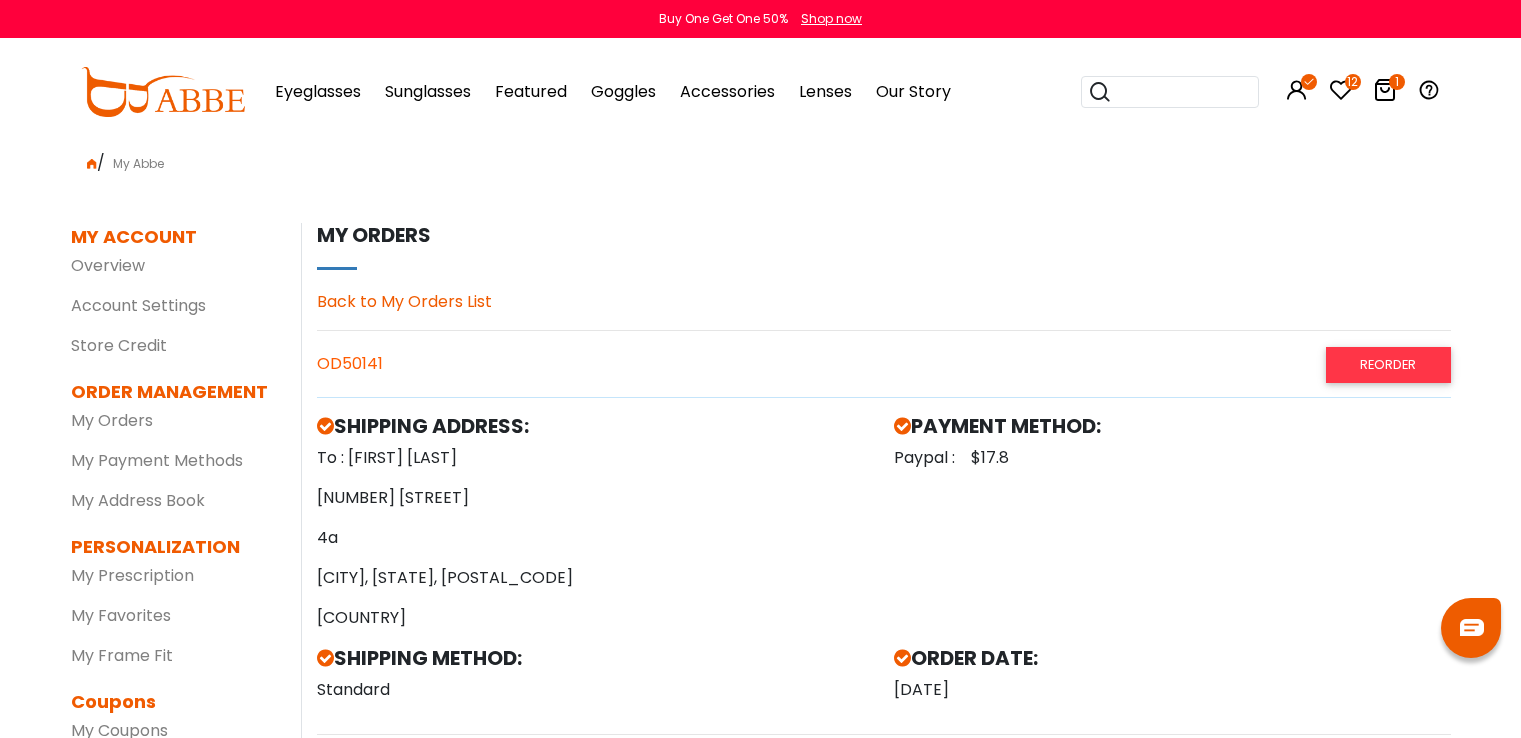 scroll, scrollTop: 0, scrollLeft: 0, axis: both 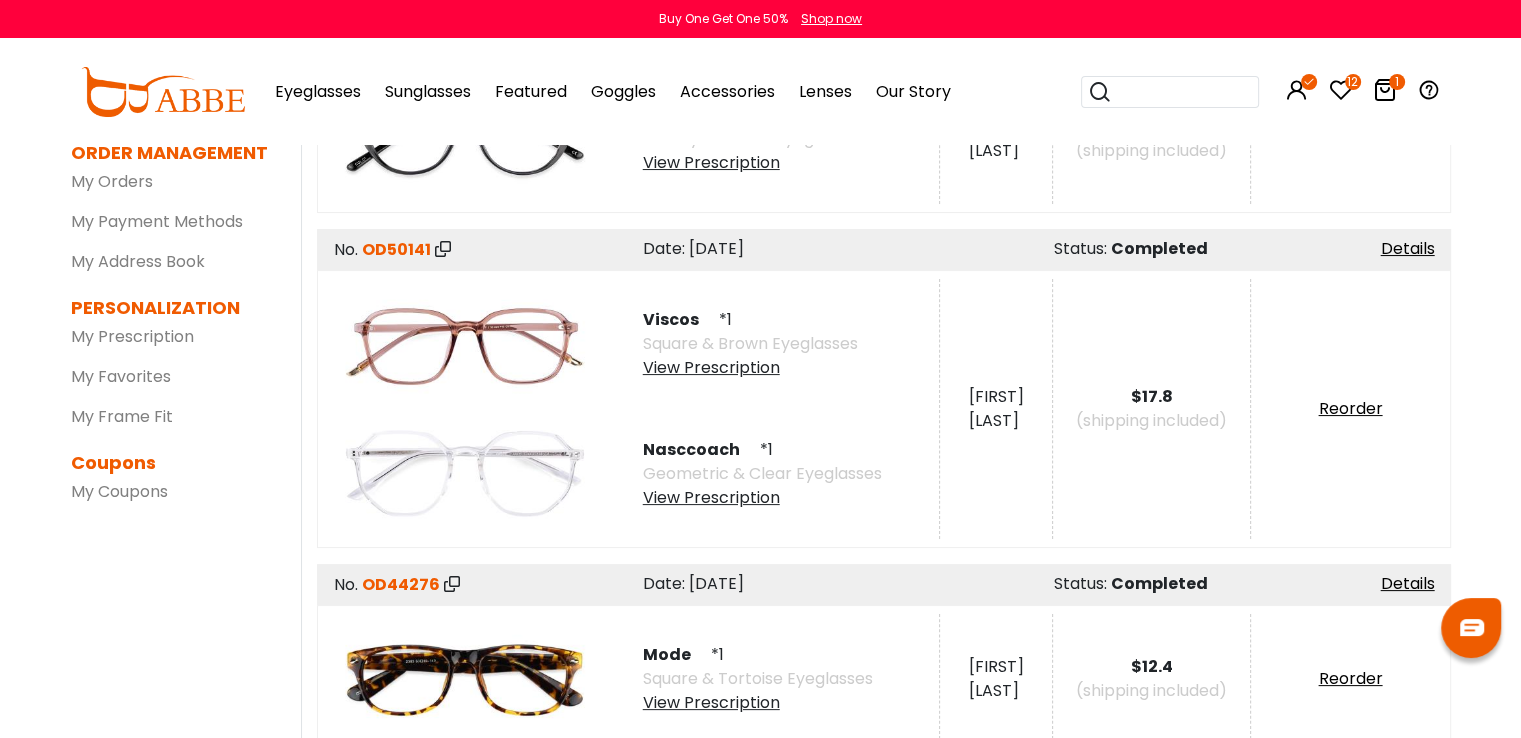 click on "View Prescription" at bounding box center (762, 498) 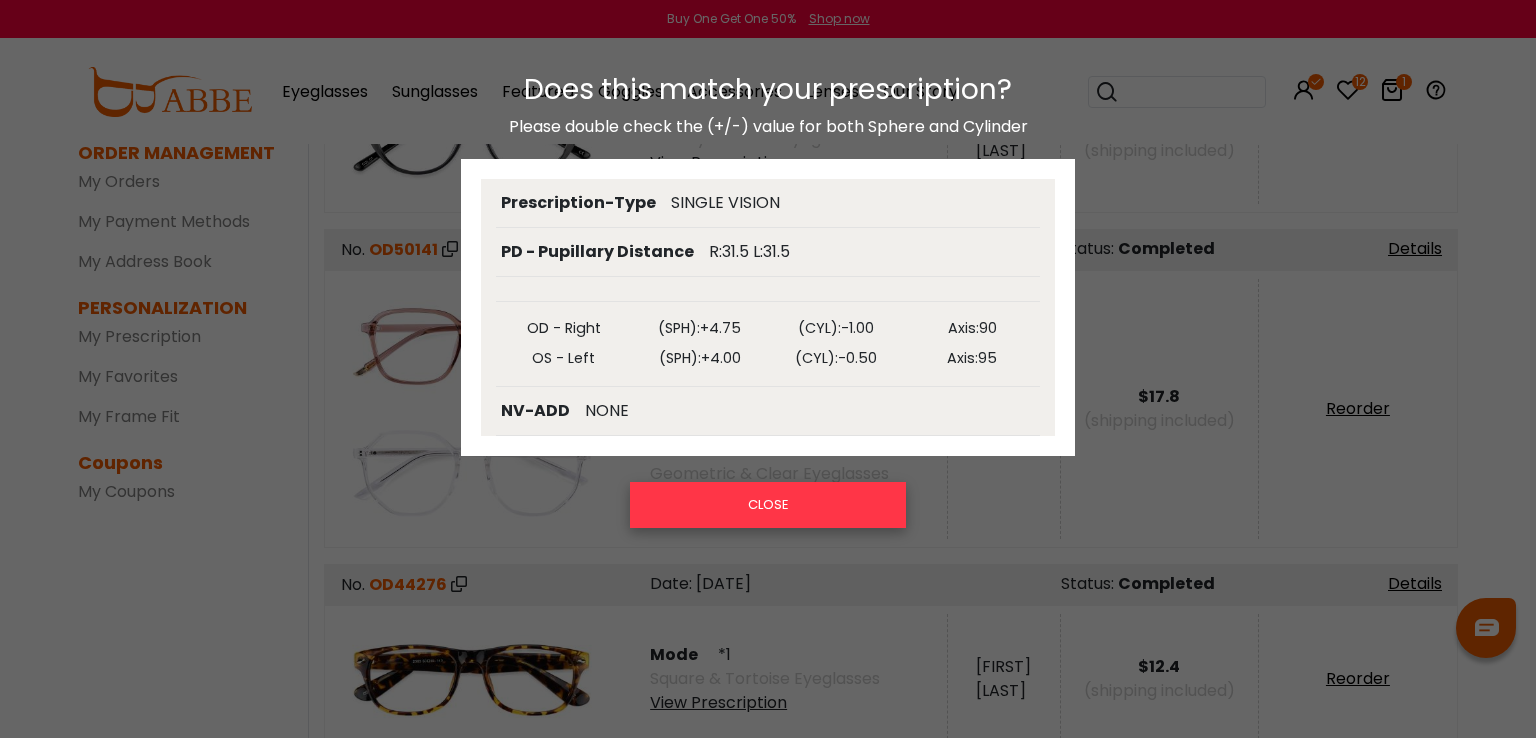 click on "CLOSE" at bounding box center (768, 505) 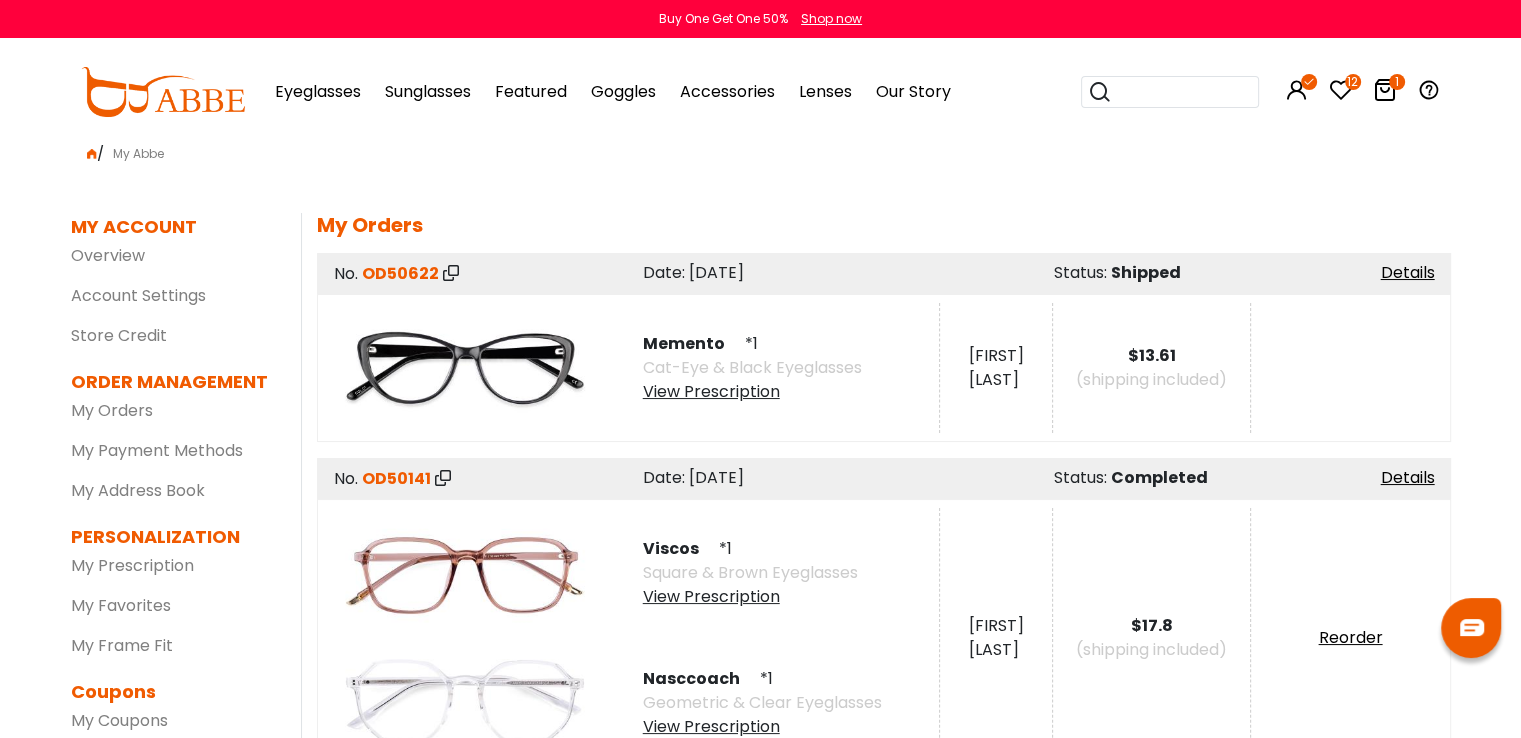 scroll, scrollTop: 0, scrollLeft: 0, axis: both 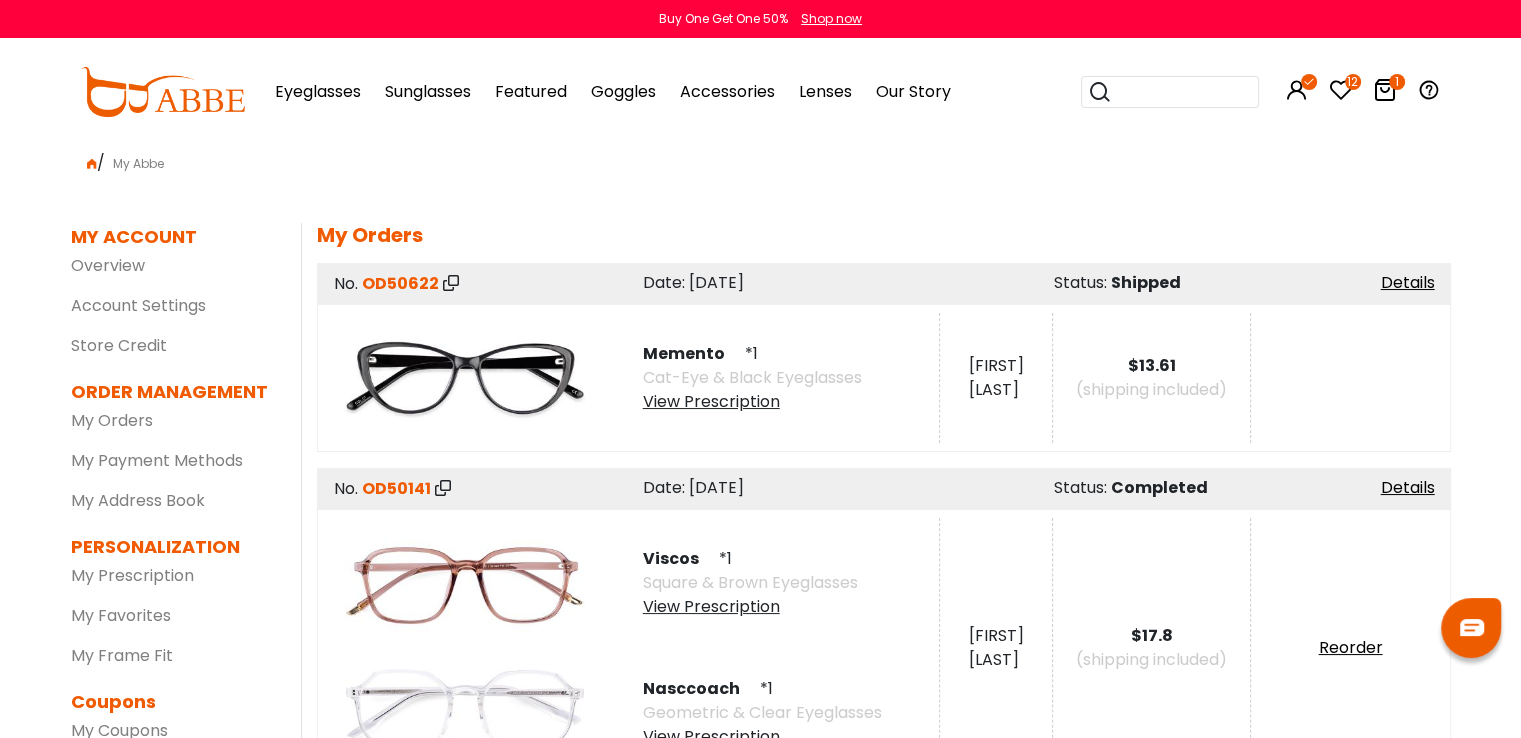 click on "View Prescription" at bounding box center [752, 402] 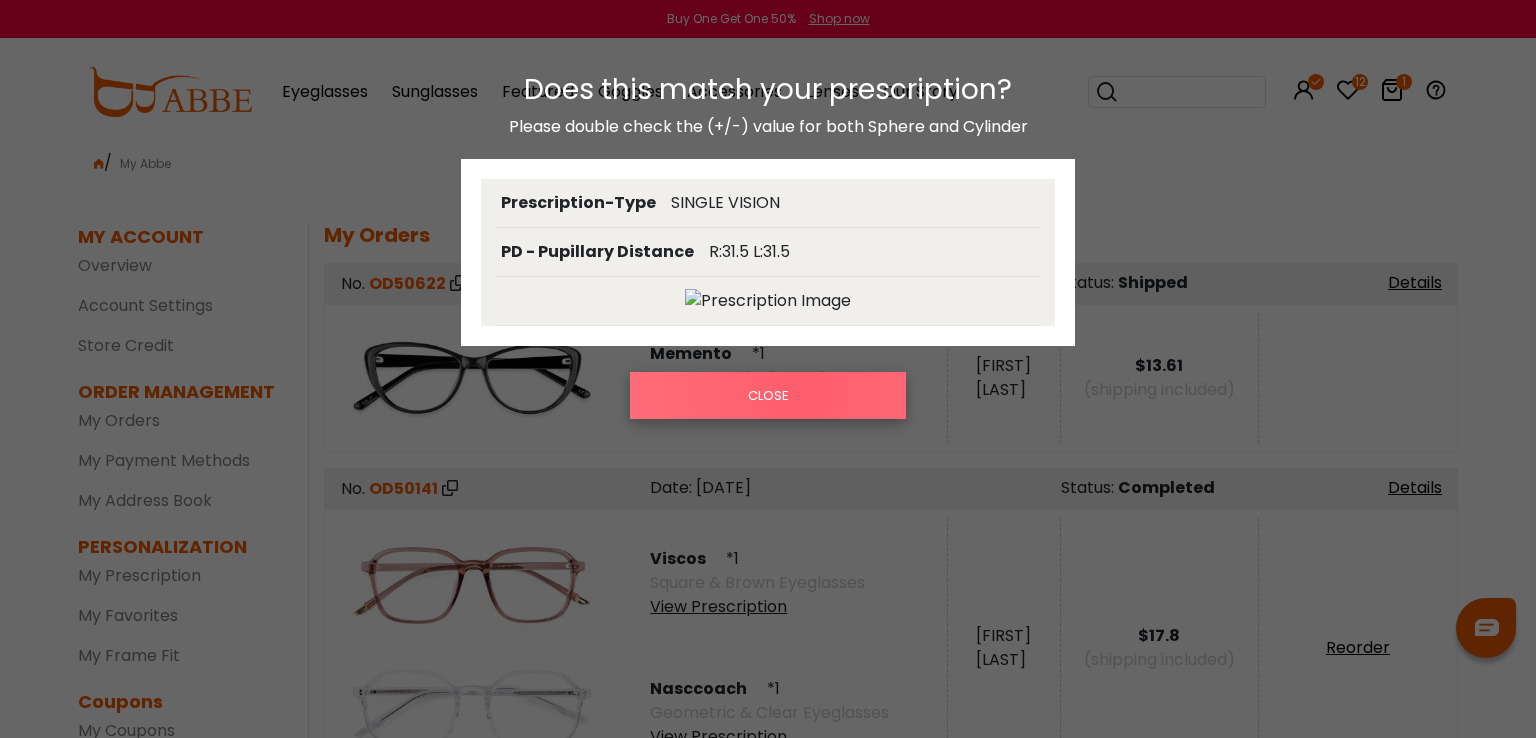 click on "CLOSE" at bounding box center [768, 395] 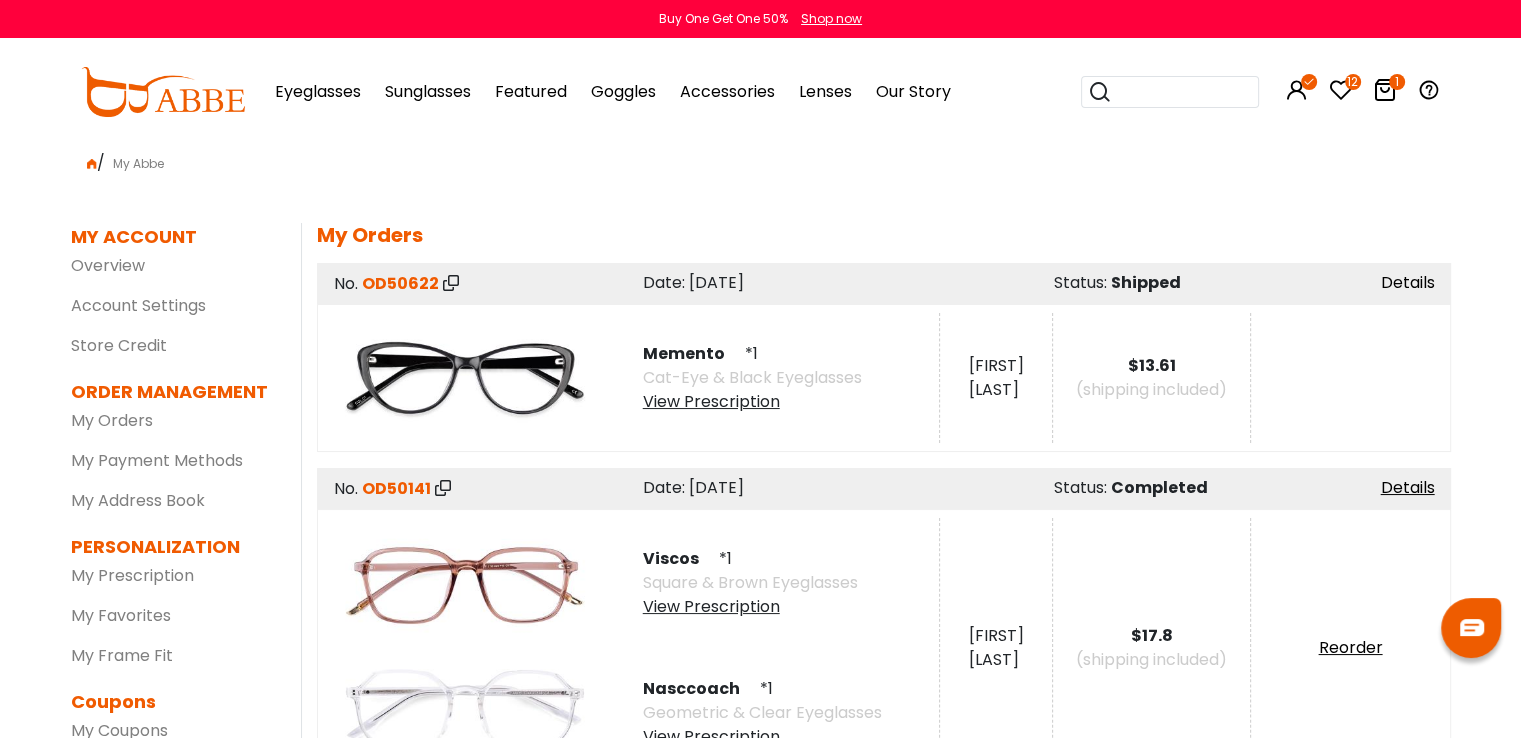 click on "Details" at bounding box center [1408, 282] 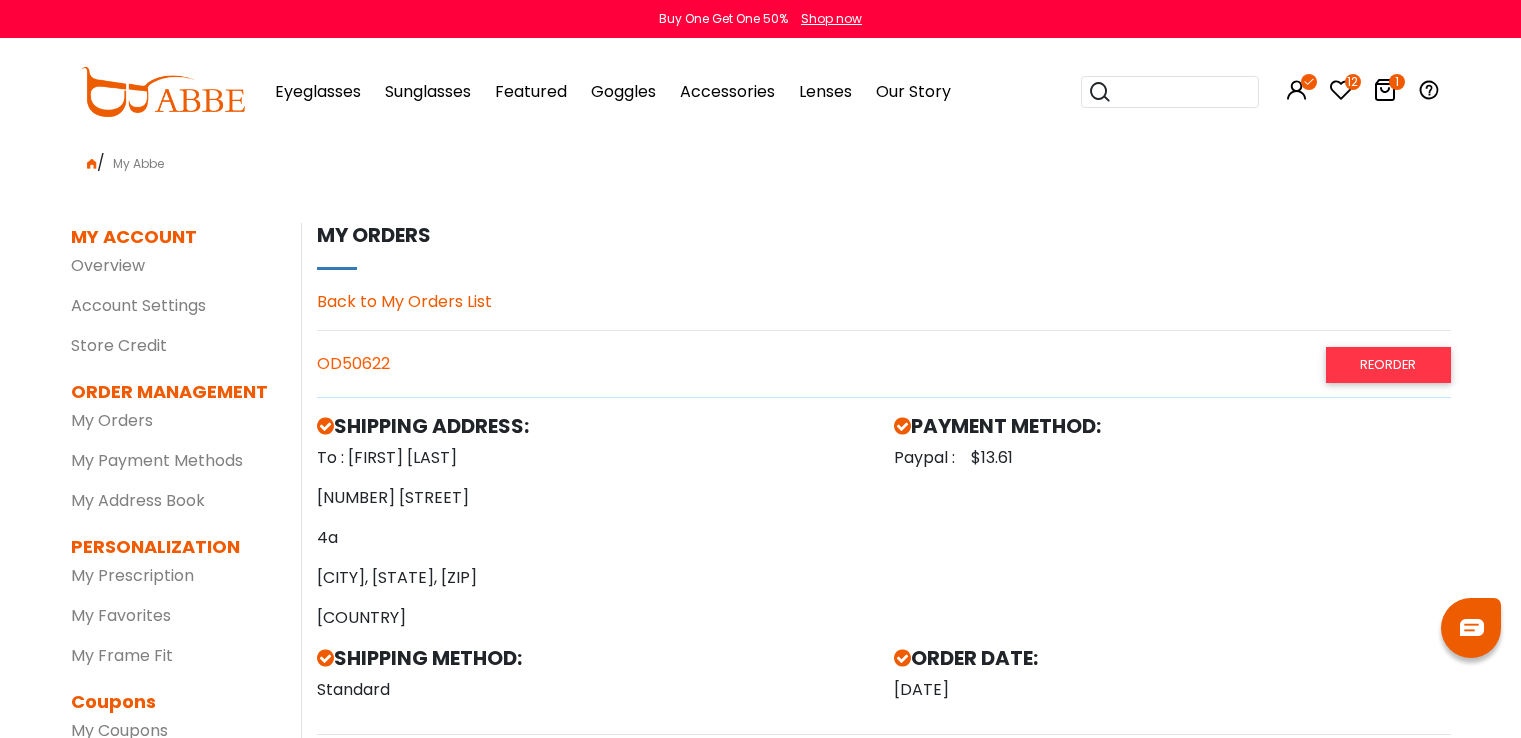 scroll, scrollTop: 0, scrollLeft: 0, axis: both 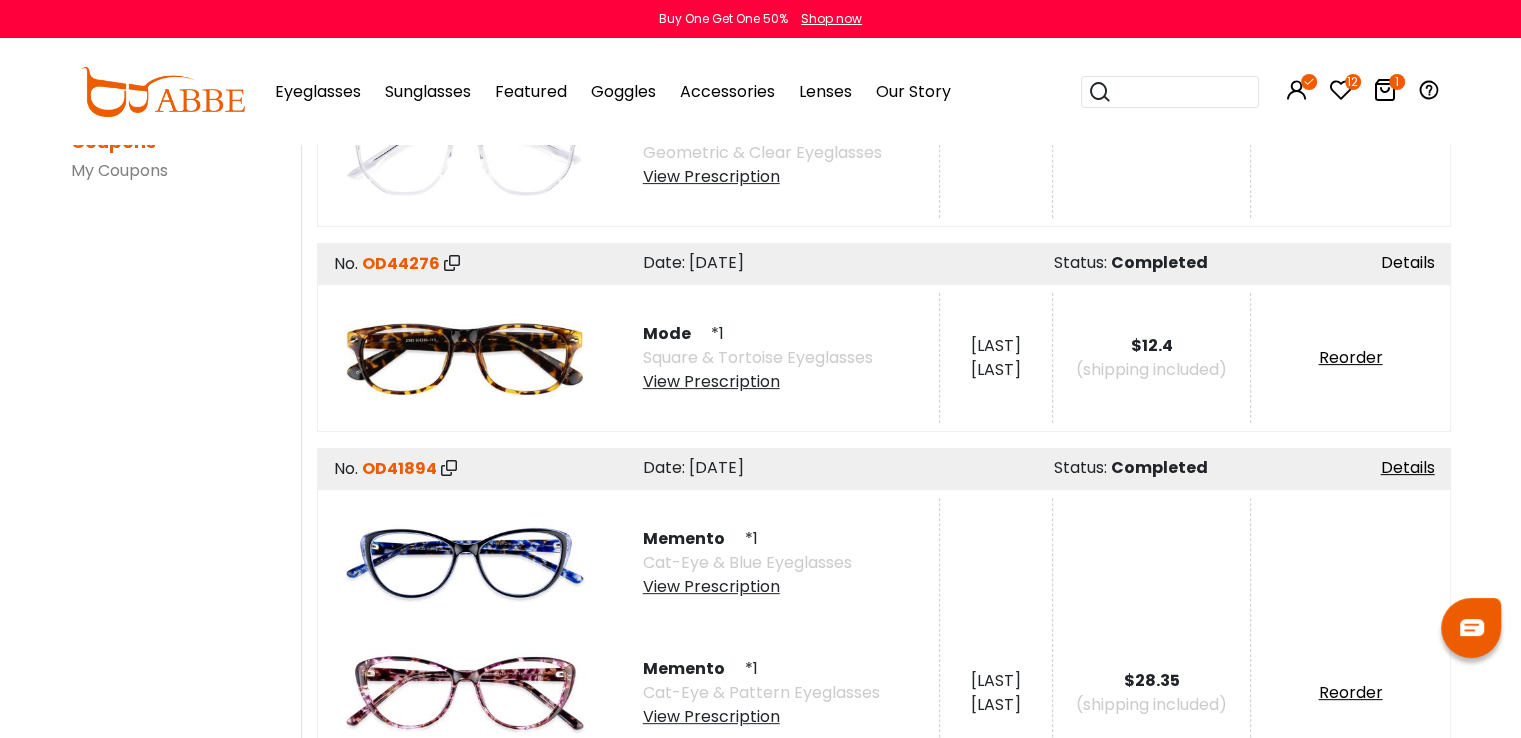 click on "Details" at bounding box center [1408, 262] 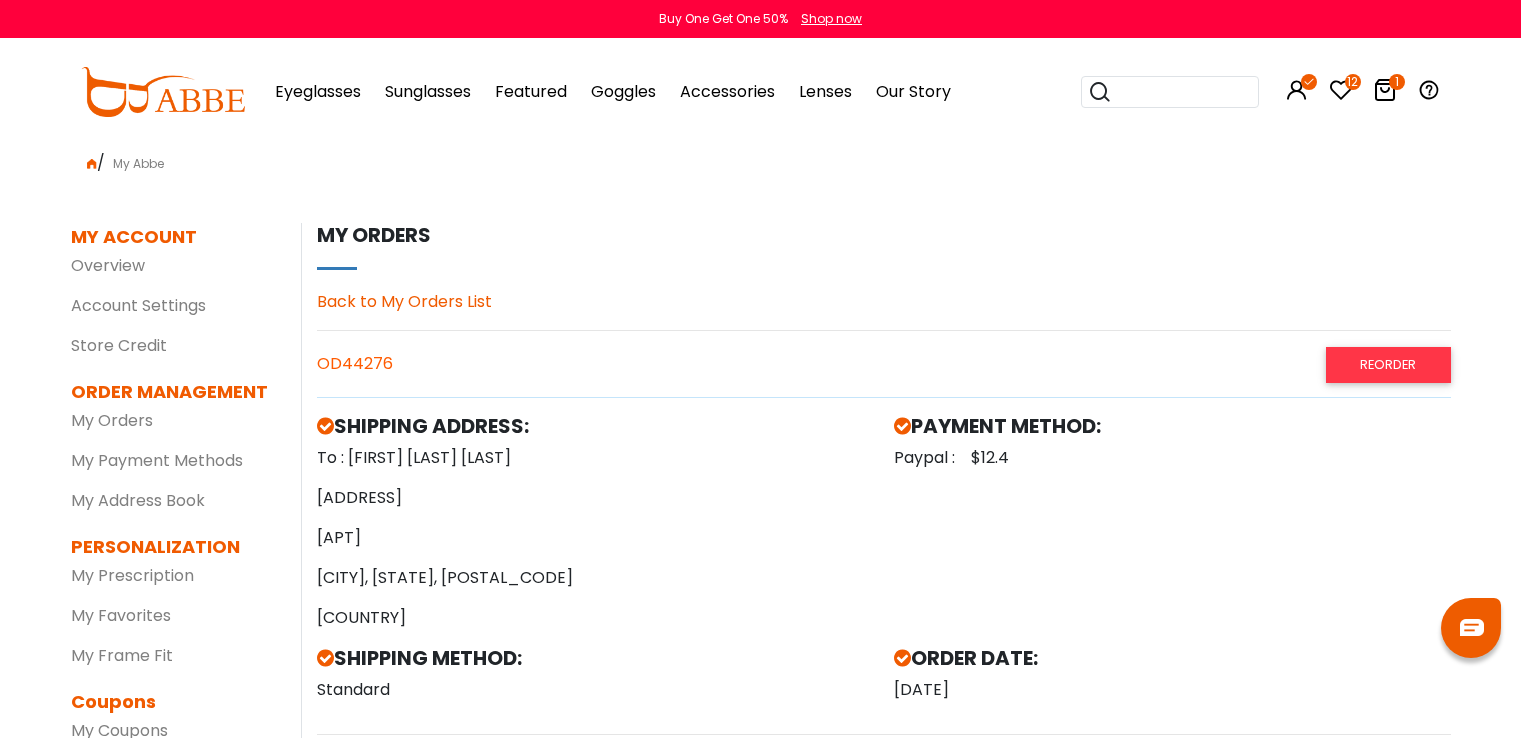 scroll, scrollTop: 0, scrollLeft: 0, axis: both 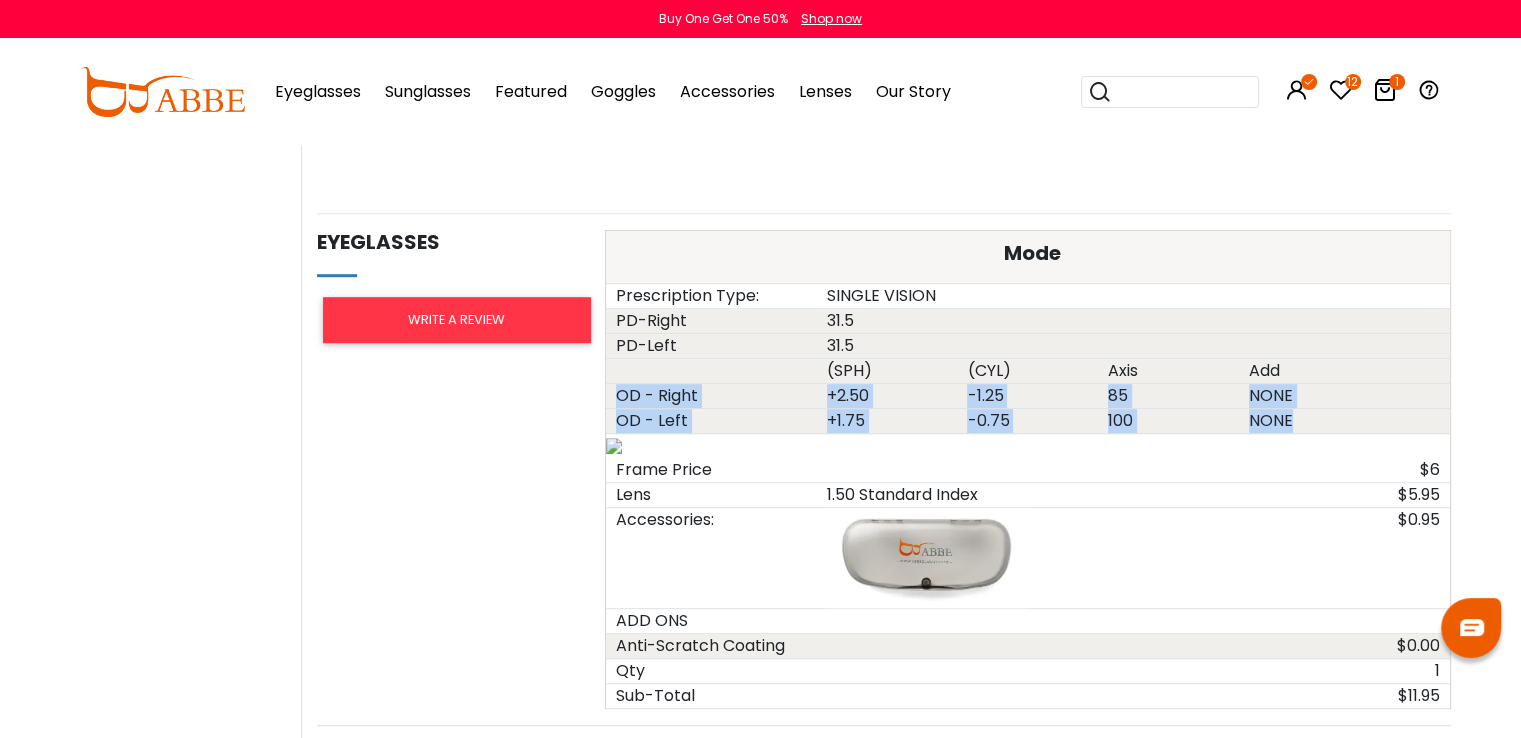 drag, startPoint x: 615, startPoint y: 396, endPoint x: 1307, endPoint y: 415, distance: 692.2608 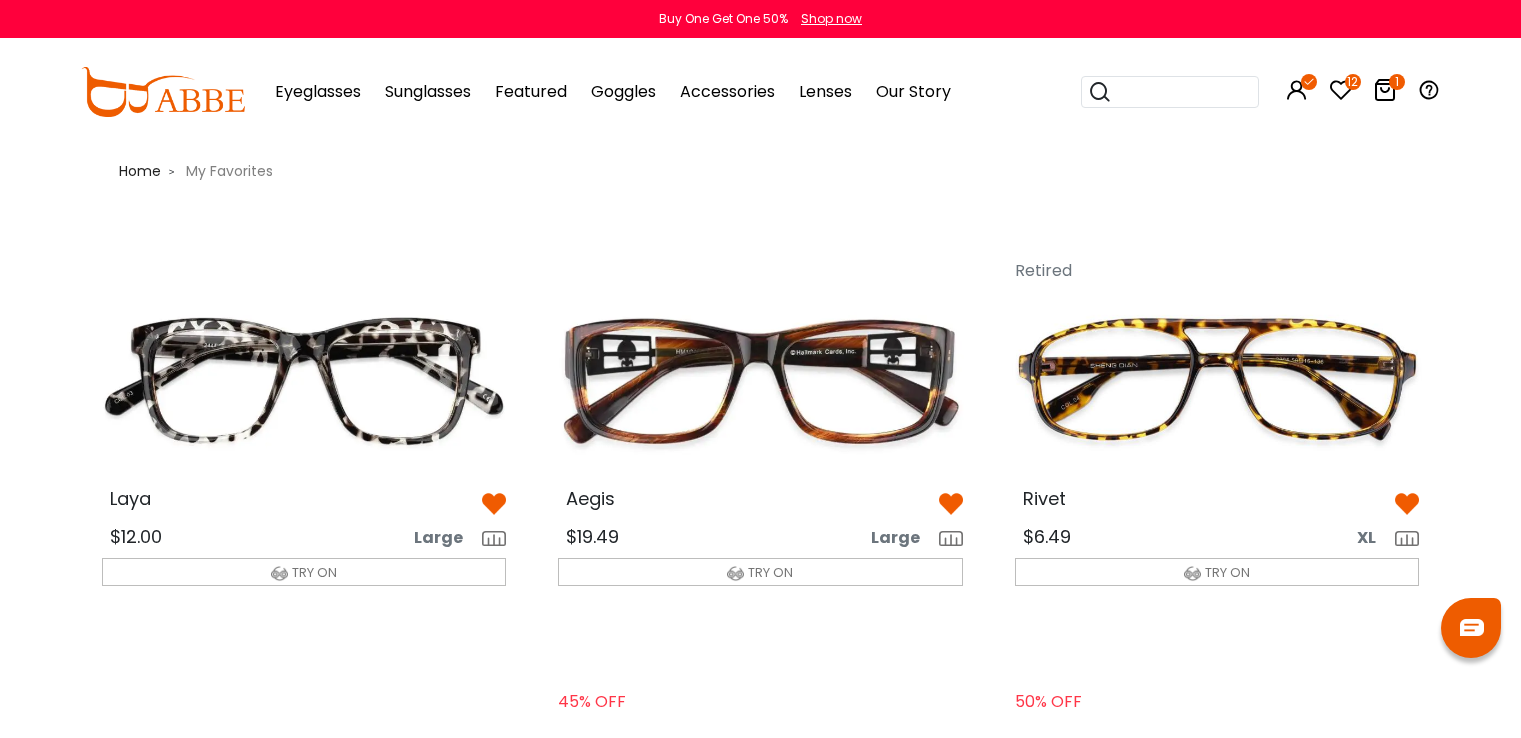 scroll, scrollTop: 0, scrollLeft: 0, axis: both 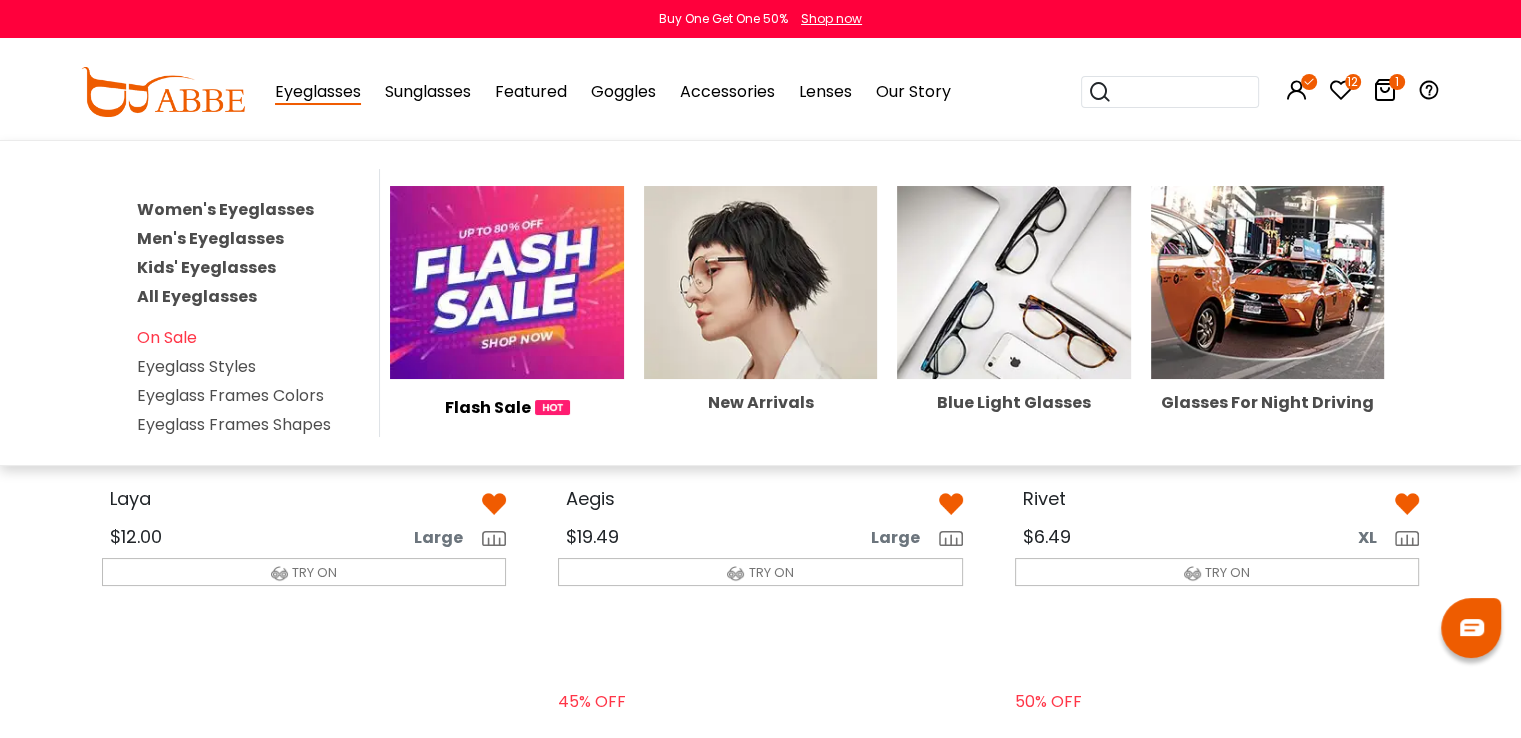 click on "Eyeglasses" at bounding box center [318, 92] 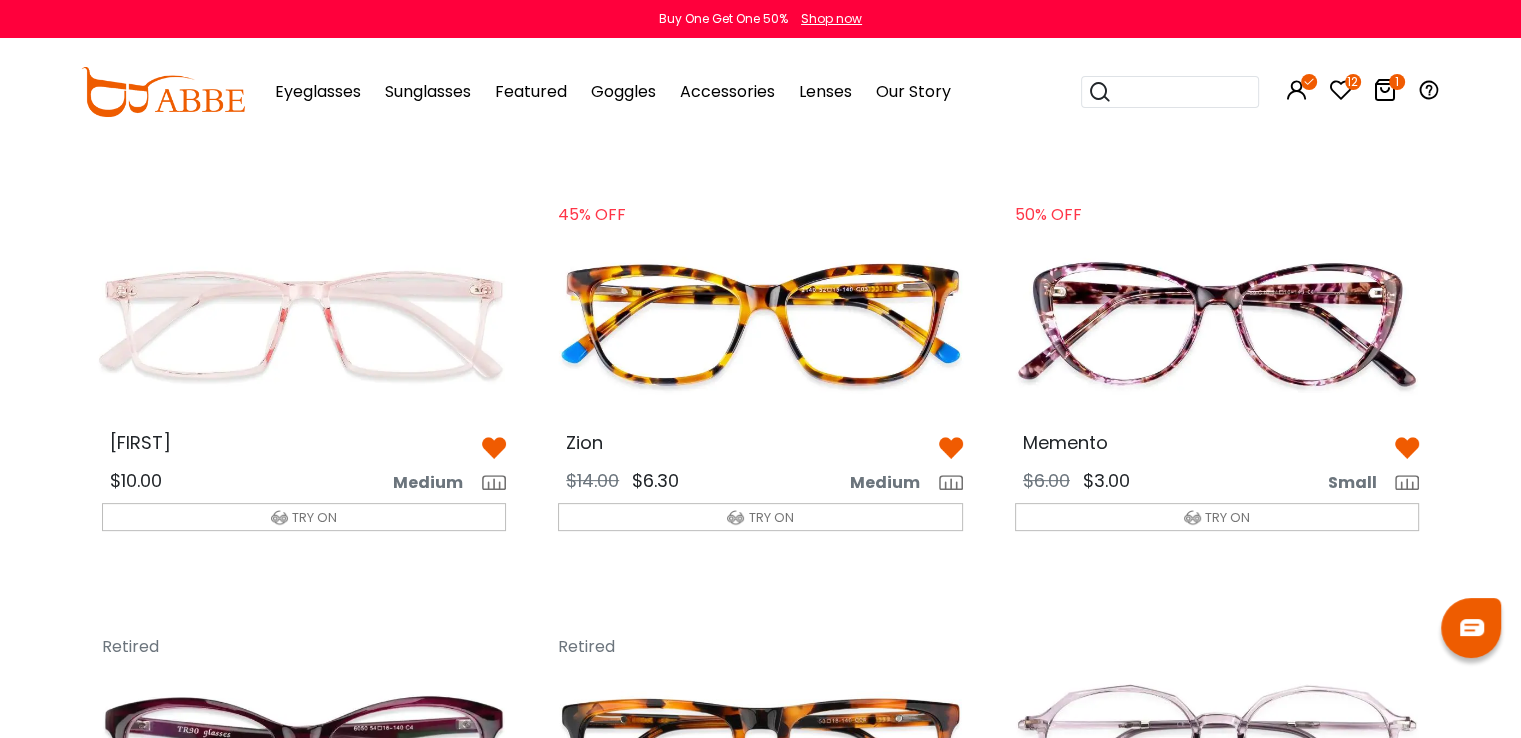 scroll, scrollTop: 0, scrollLeft: 0, axis: both 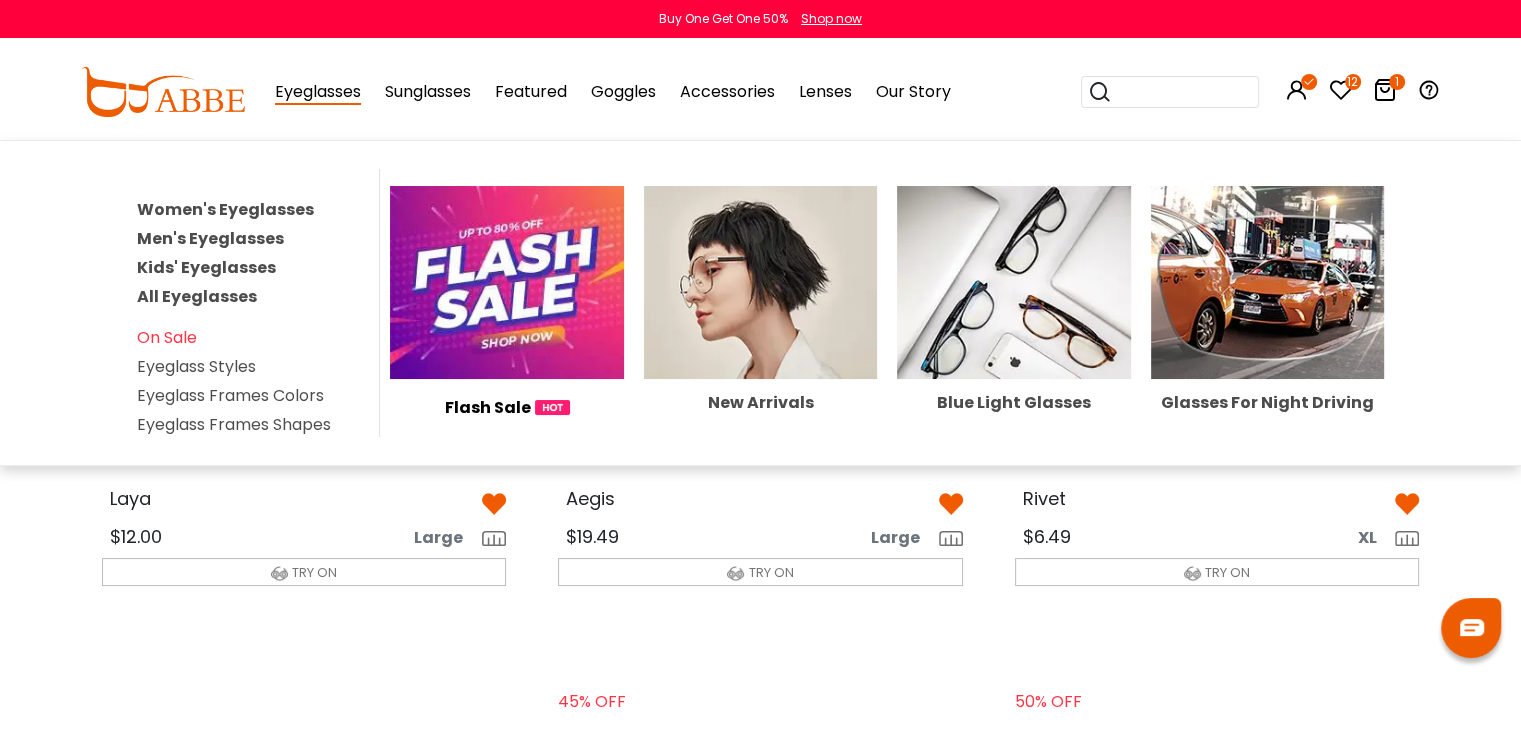 click on "Women's Eyeglasses" at bounding box center [225, 209] 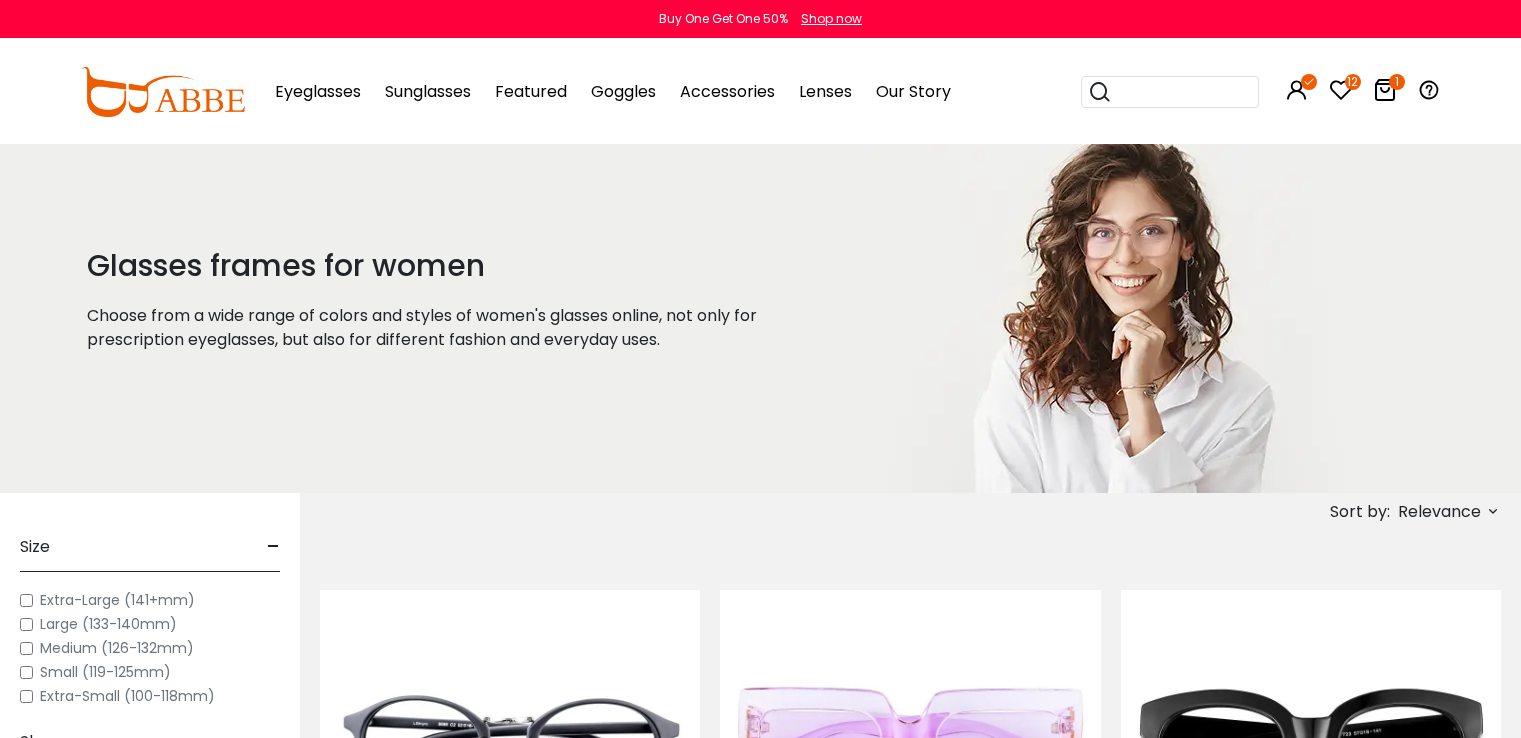 scroll, scrollTop: 0, scrollLeft: 0, axis: both 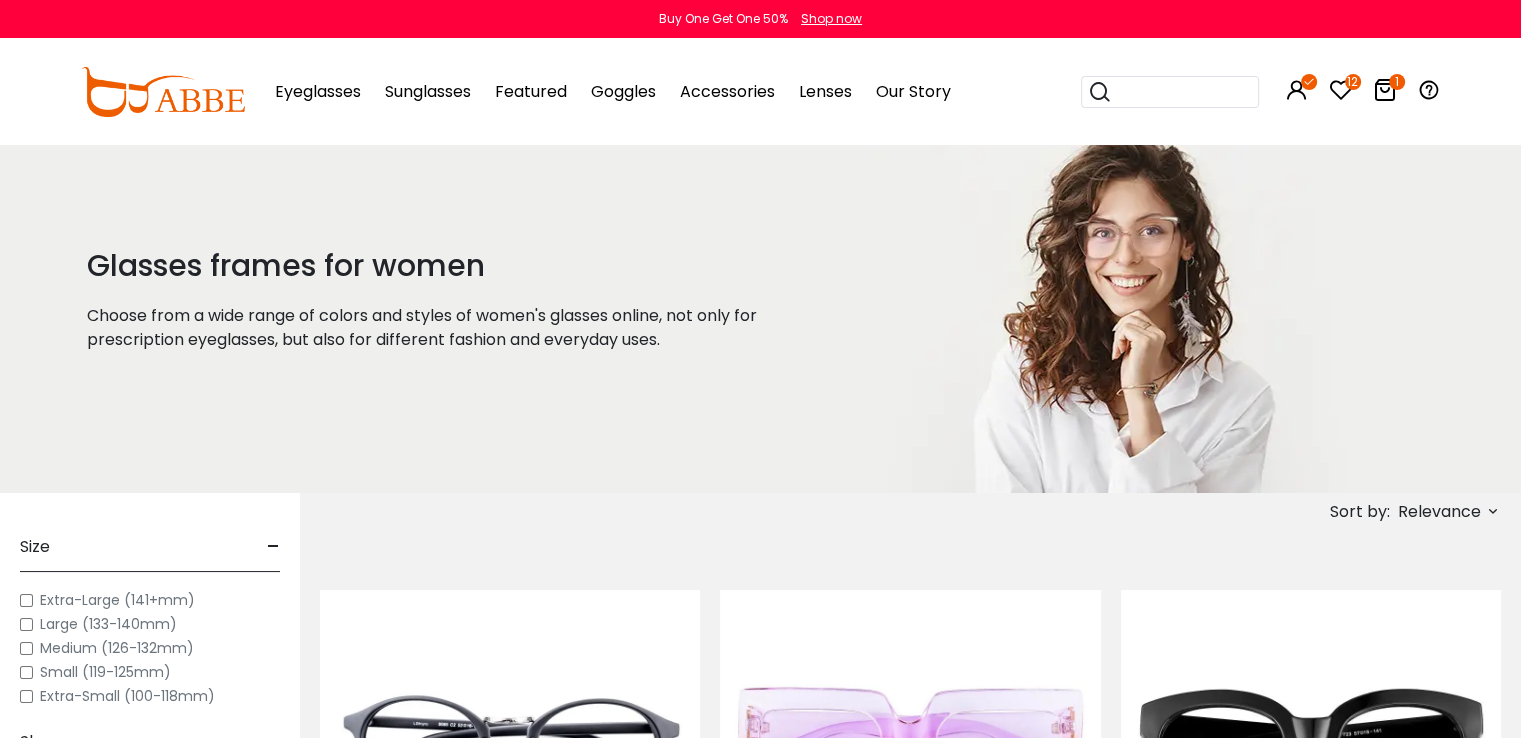 click on "Relevance" at bounding box center [1439, 512] 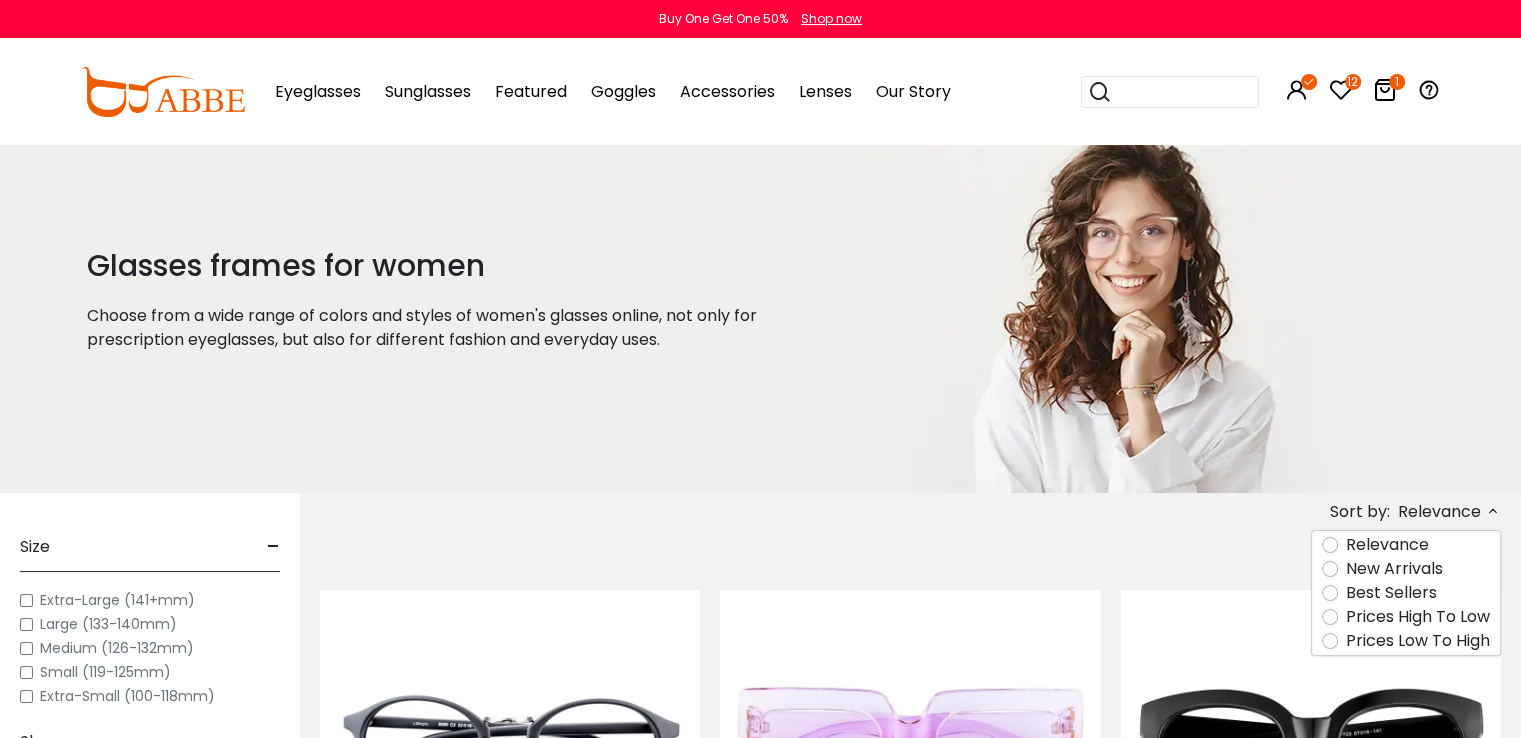click on "Prices Low To High" at bounding box center (1418, 641) 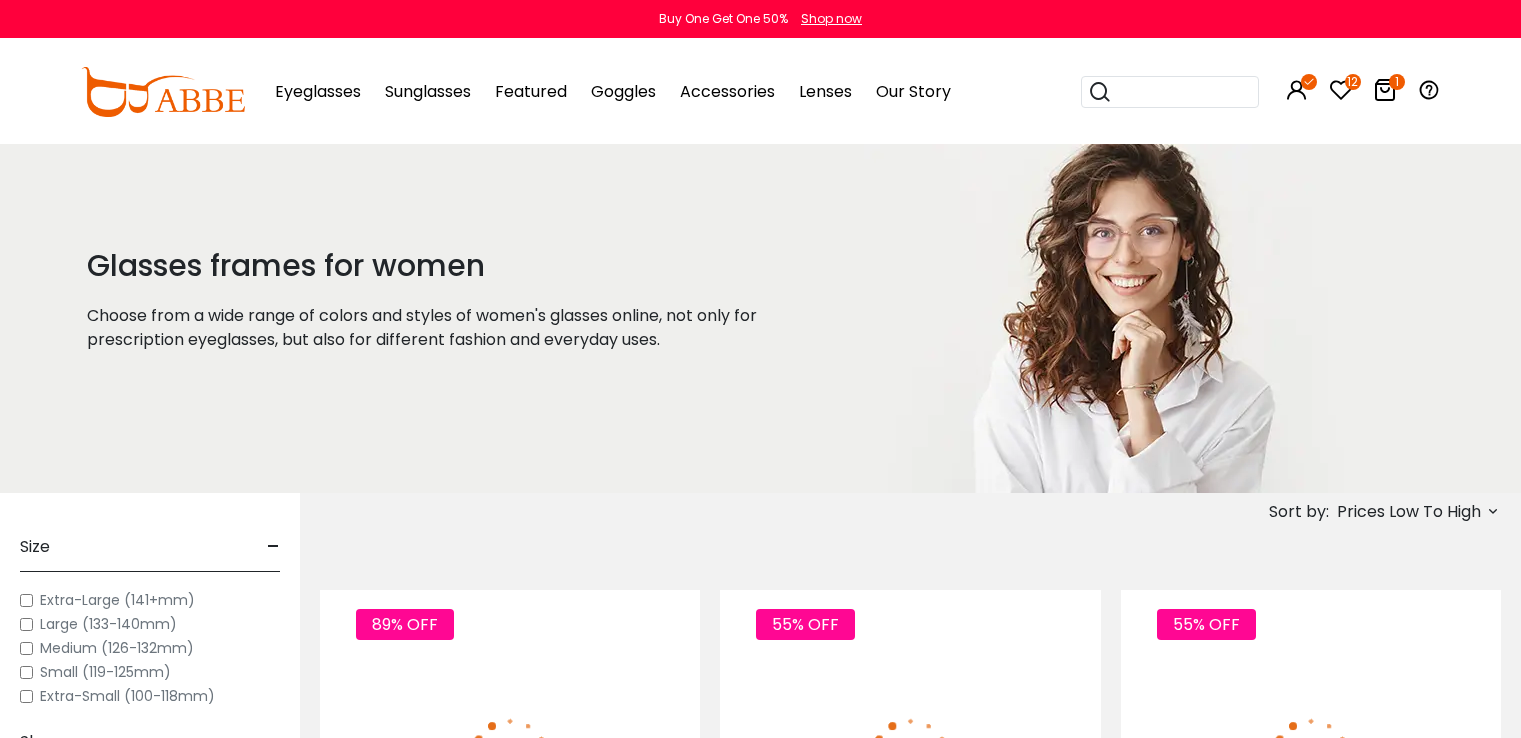 scroll, scrollTop: 0, scrollLeft: 0, axis: both 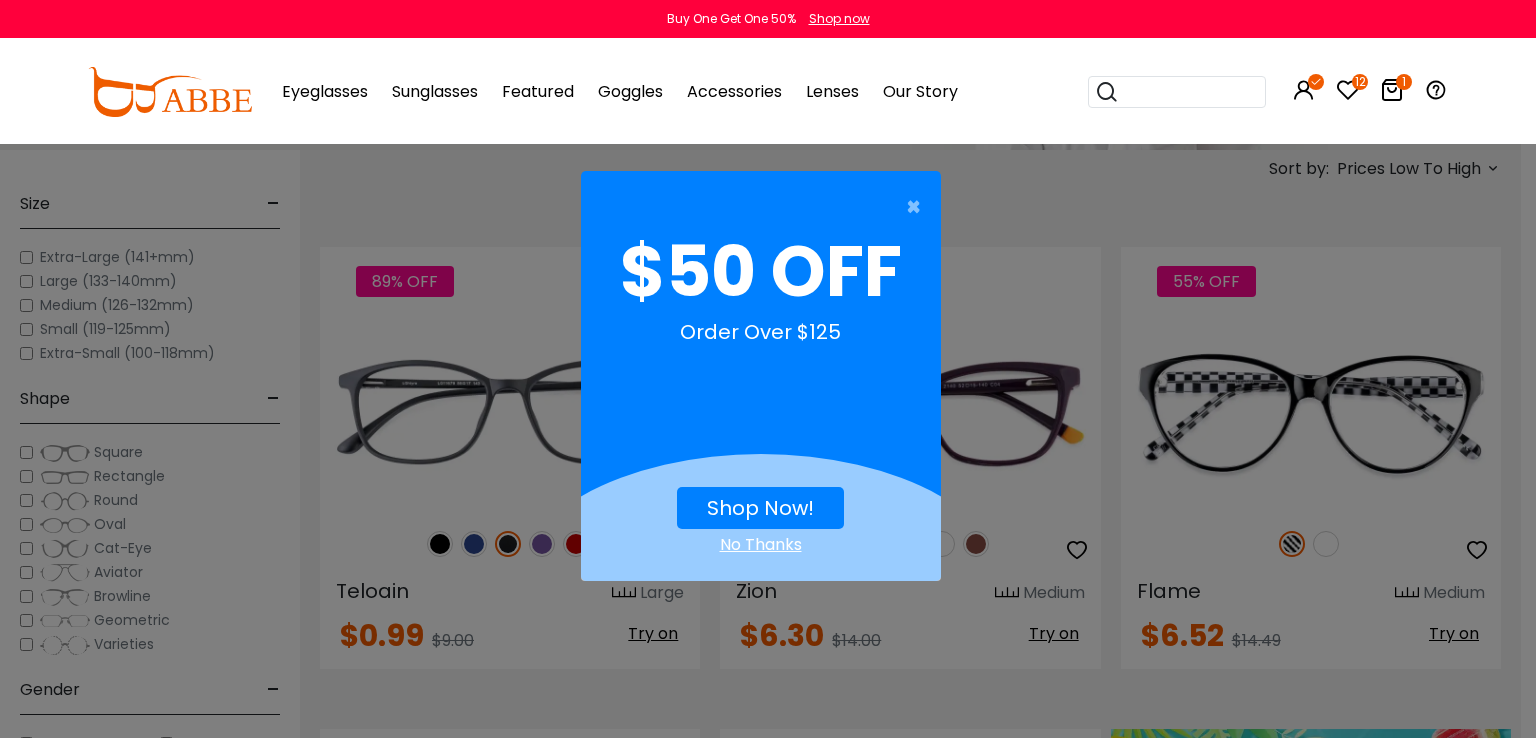 click on "Eyeglasses
Thanks for your subscription
Please use coupon code " NEWCOMER " to get high-quality frames for only $1 on your first order. We have a wide range of over 60 frames in stock to choose from.
Copy this coupon code by click the button below, or you can get this coupon code by checking your email laterly.
Copy
Buy One Get One 50%
Shop now" at bounding box center (768, 5498) 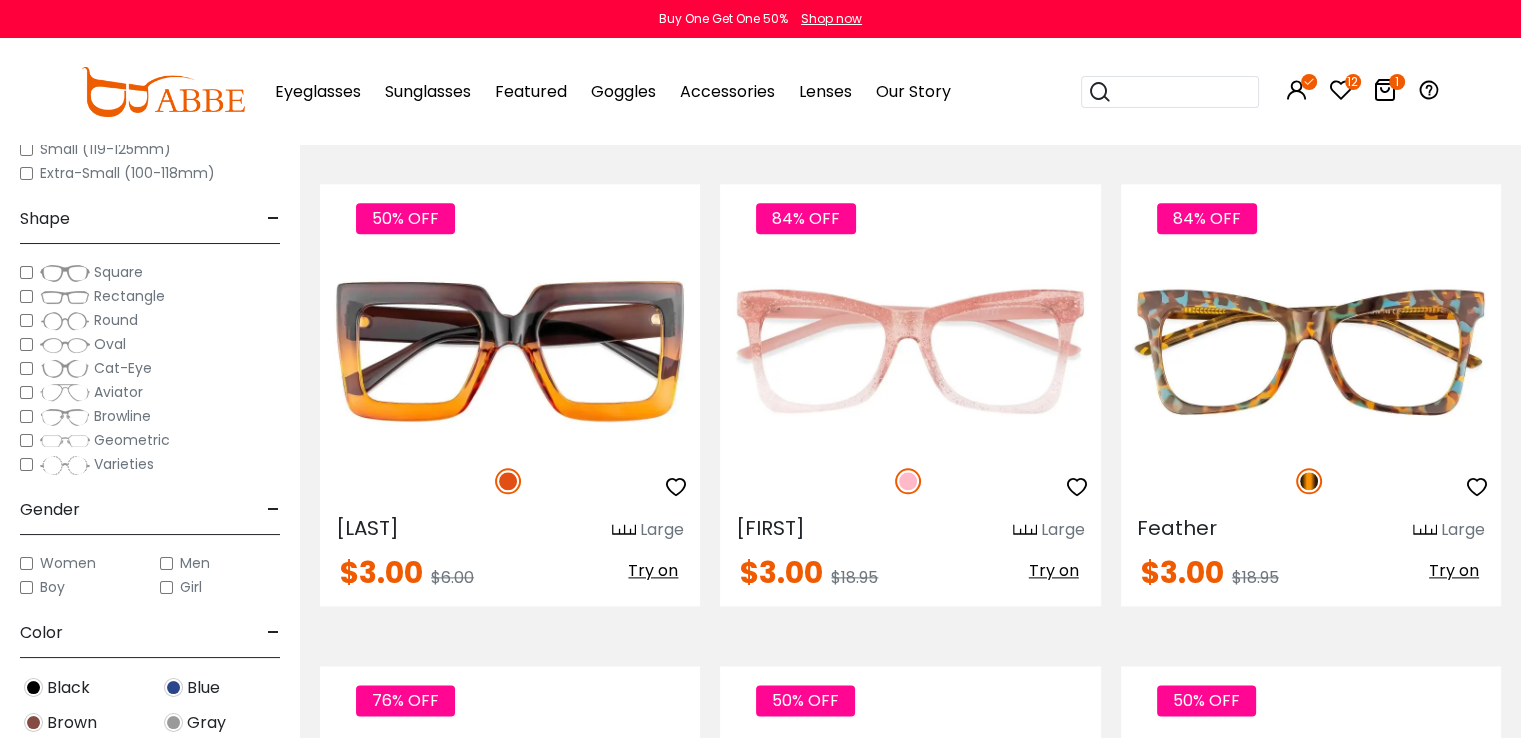 scroll, scrollTop: 2363, scrollLeft: 0, axis: vertical 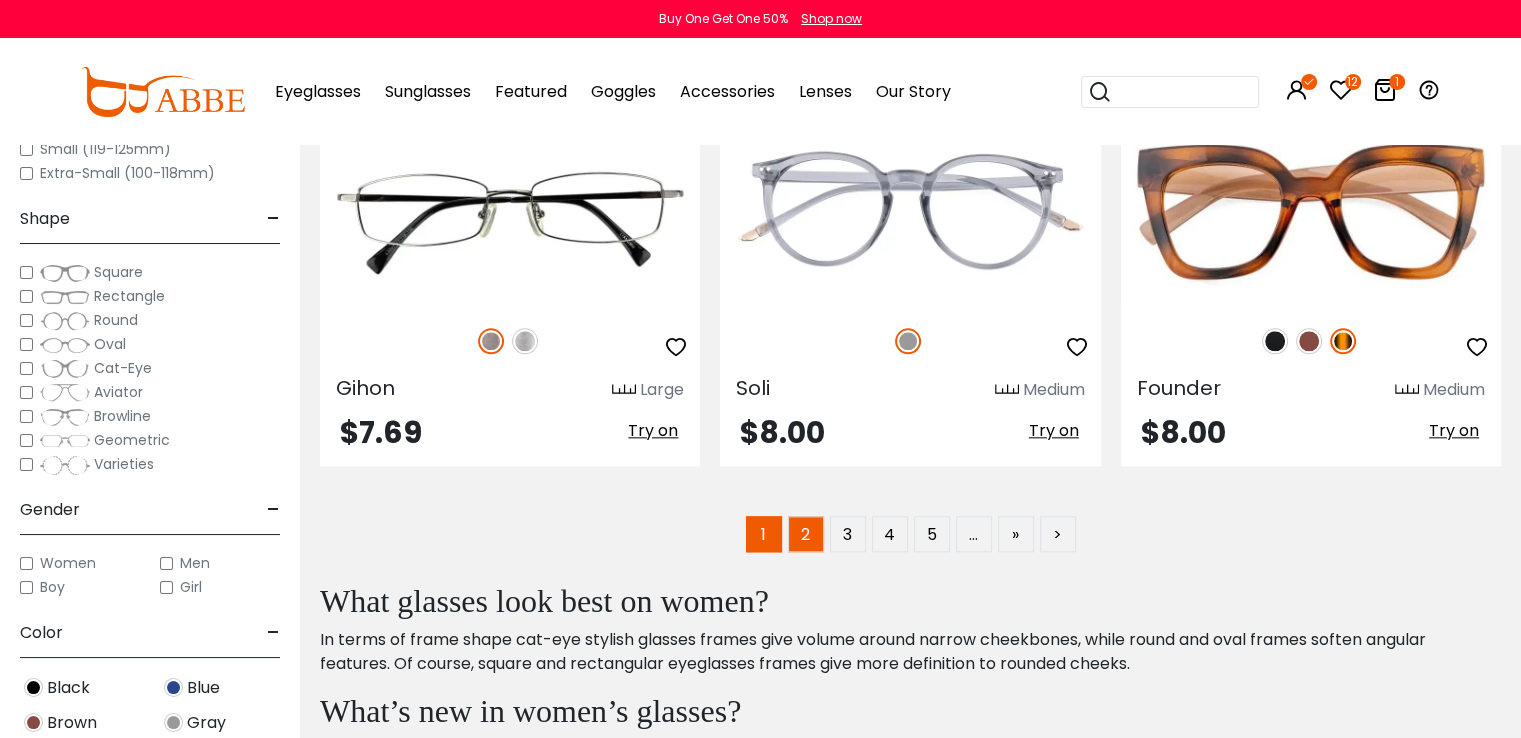 click on "2" at bounding box center (806, 534) 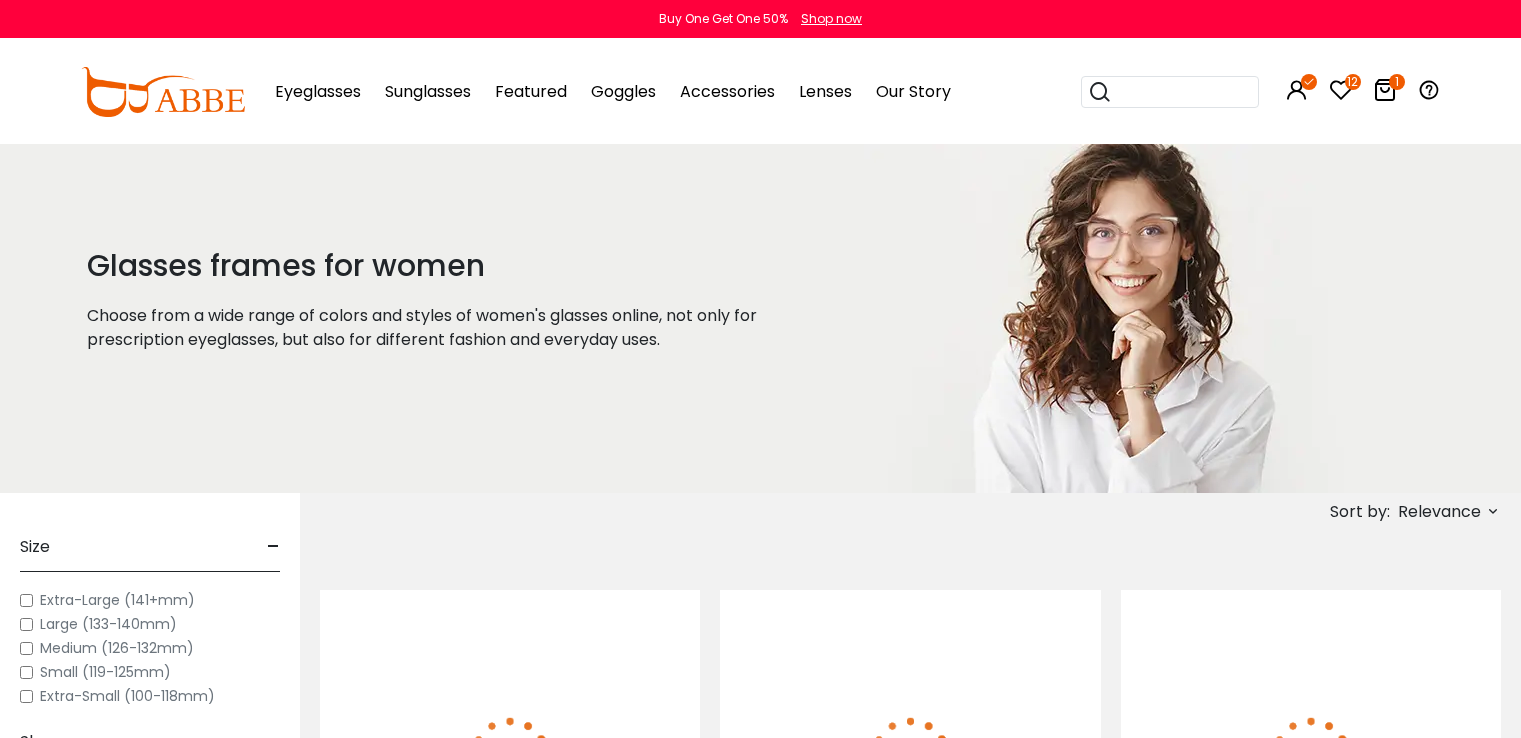 scroll, scrollTop: 0, scrollLeft: 0, axis: both 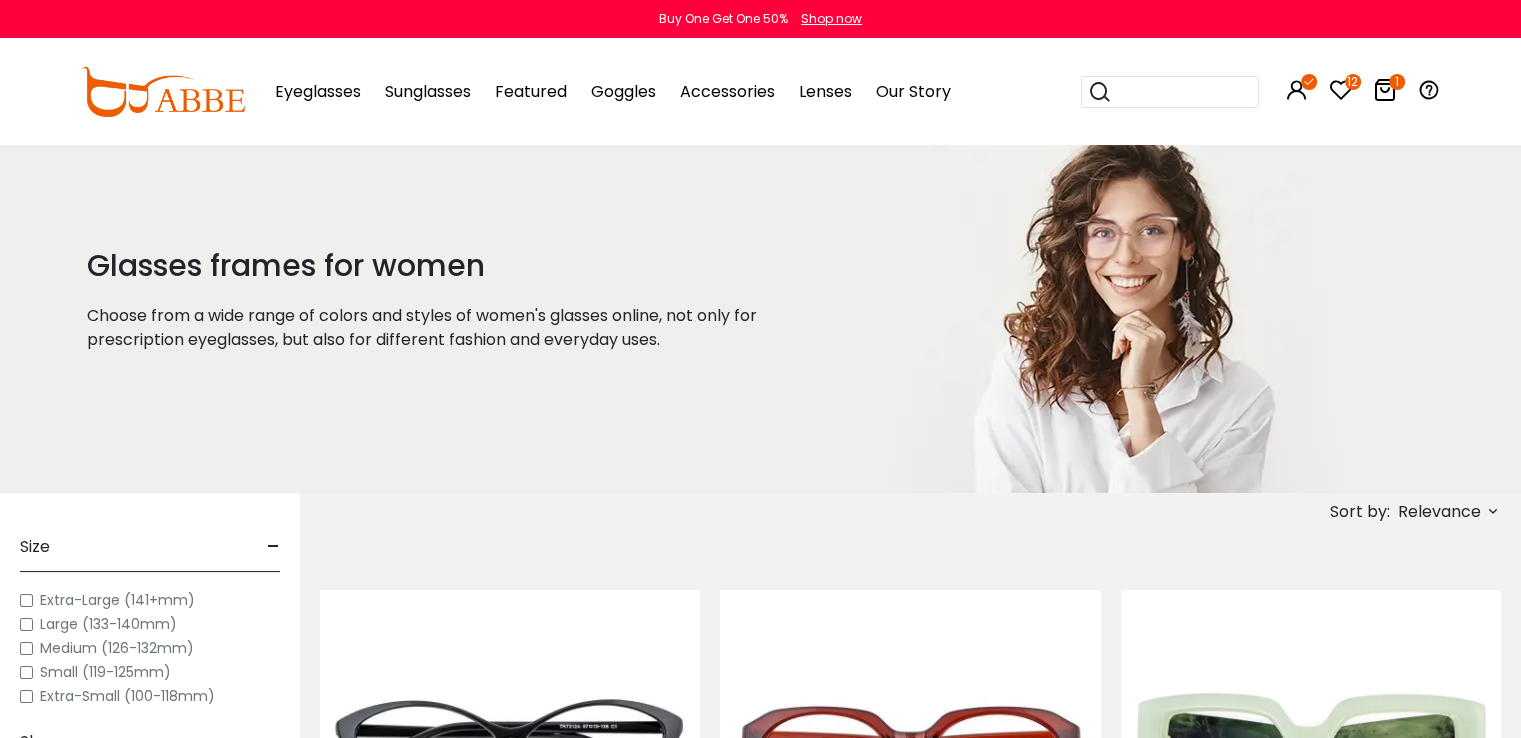 drag, startPoint x: 1532, startPoint y: 38, endPoint x: 1516, endPoint y: -70, distance: 109.17875 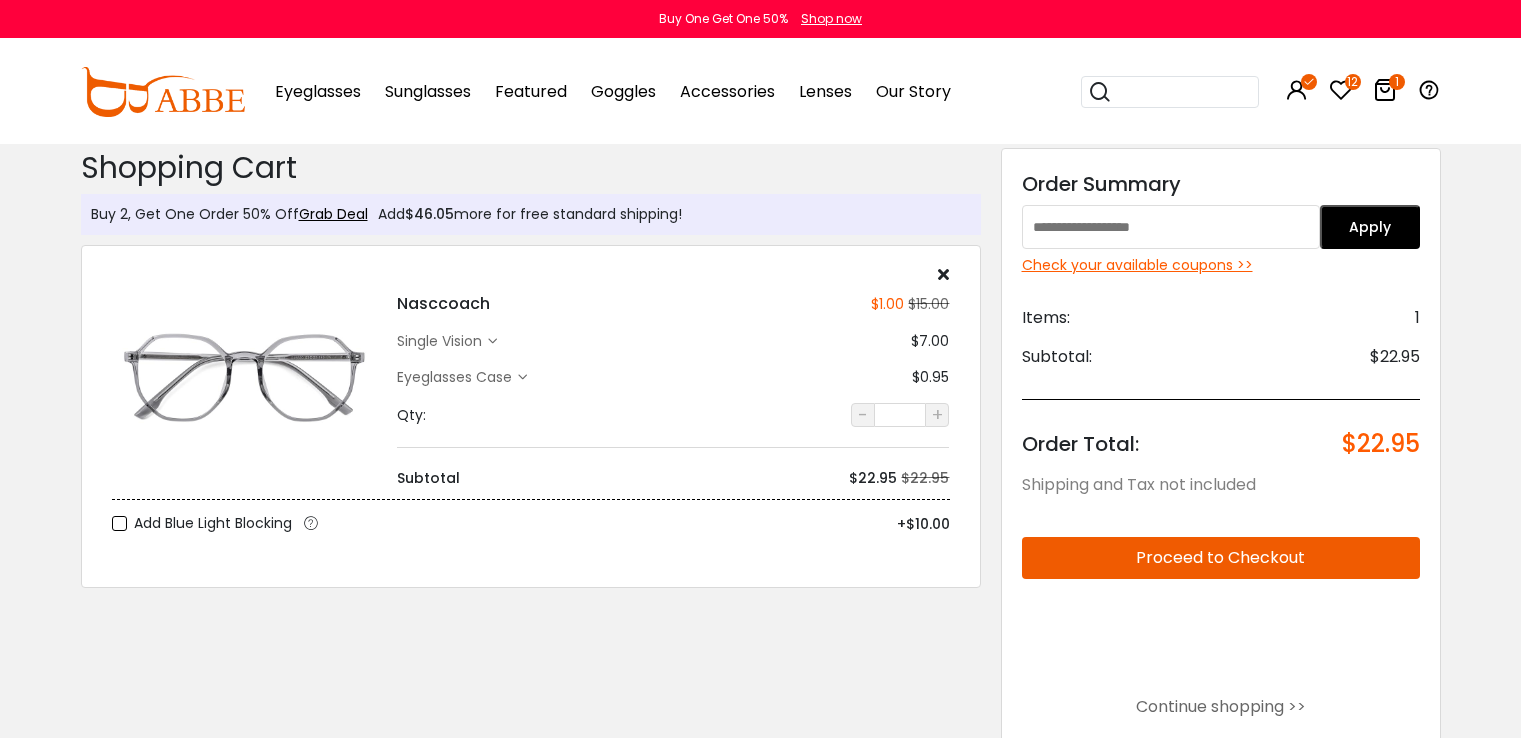 scroll, scrollTop: 0, scrollLeft: 0, axis: both 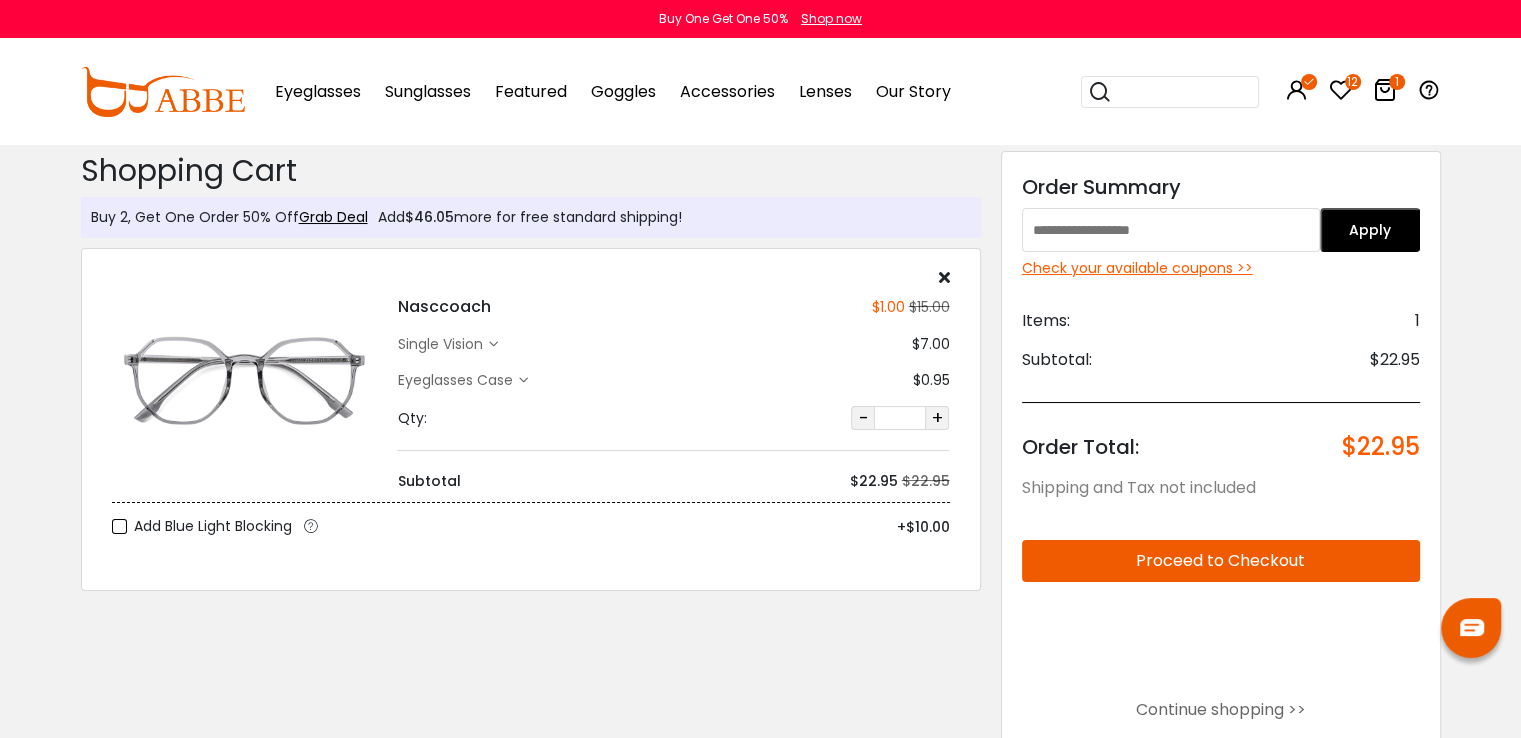 click at bounding box center (492, 344) 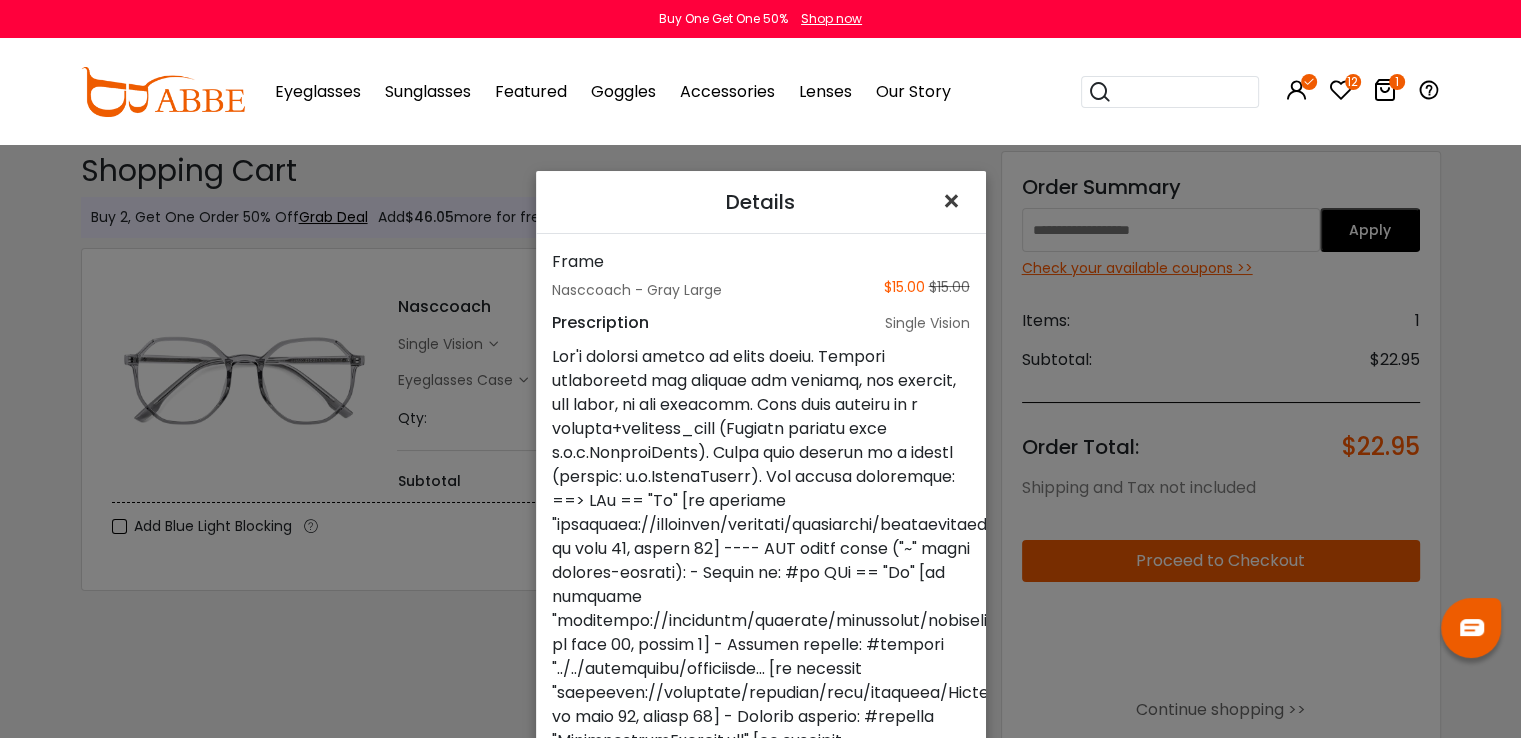 click on "×" at bounding box center (955, 201) 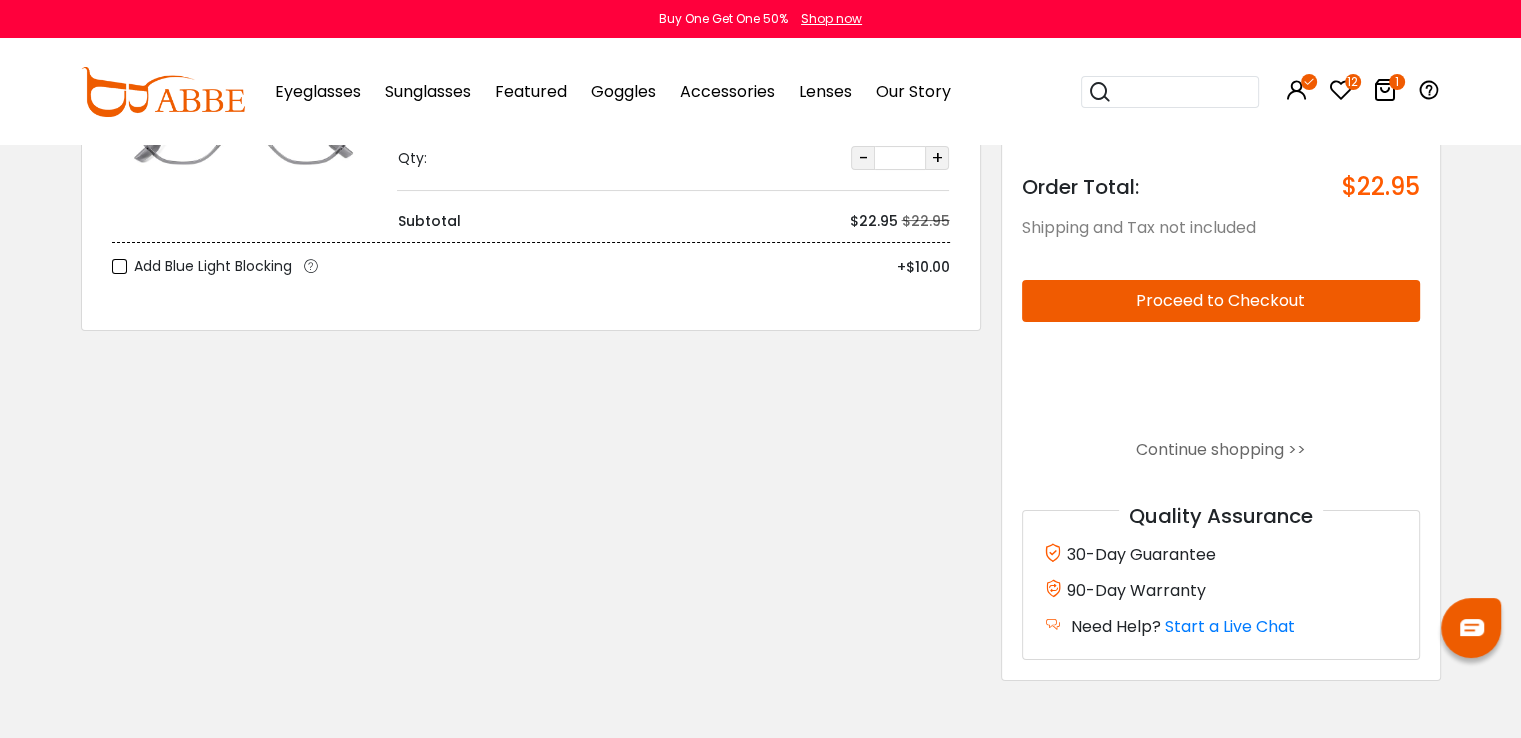 scroll, scrollTop: 53, scrollLeft: 0, axis: vertical 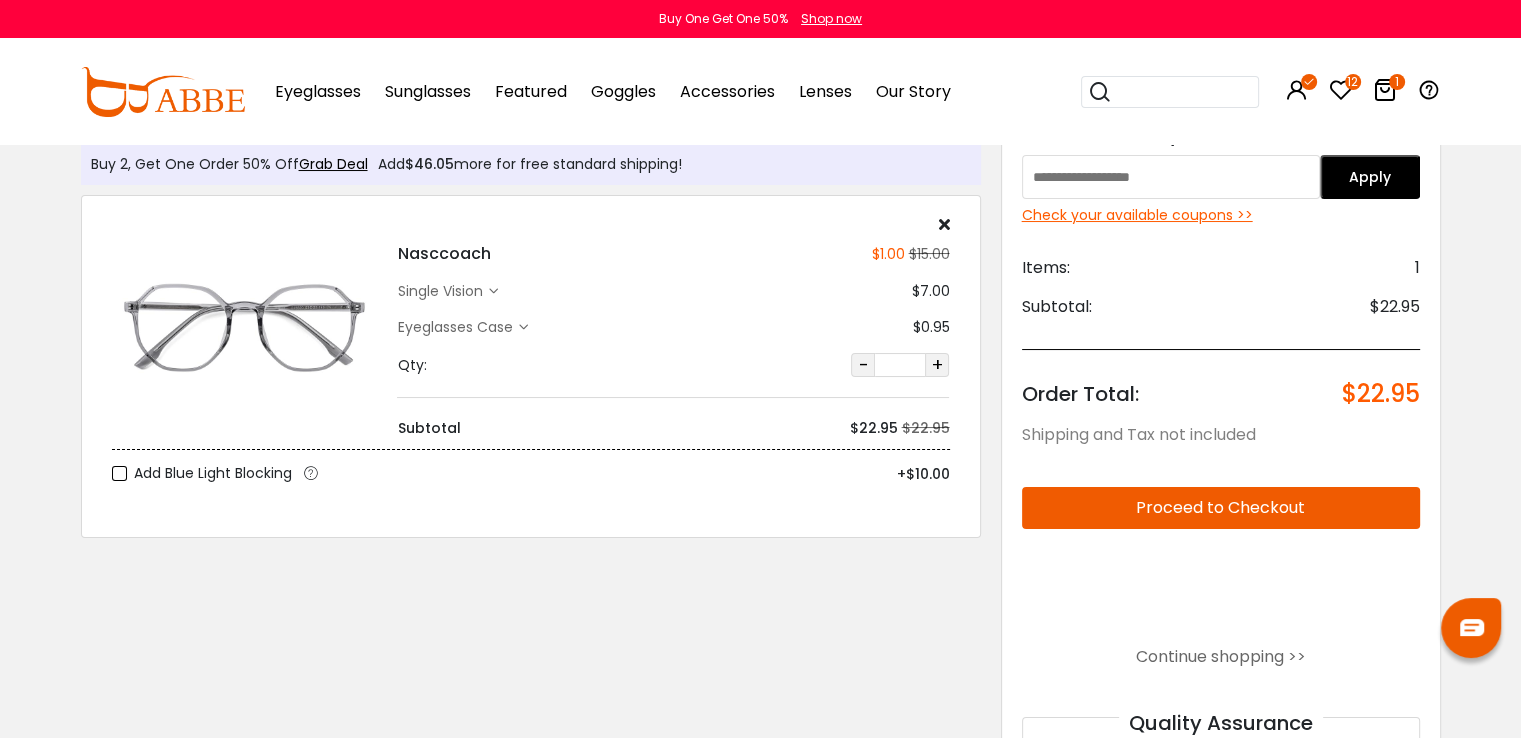 click at bounding box center (492, 291) 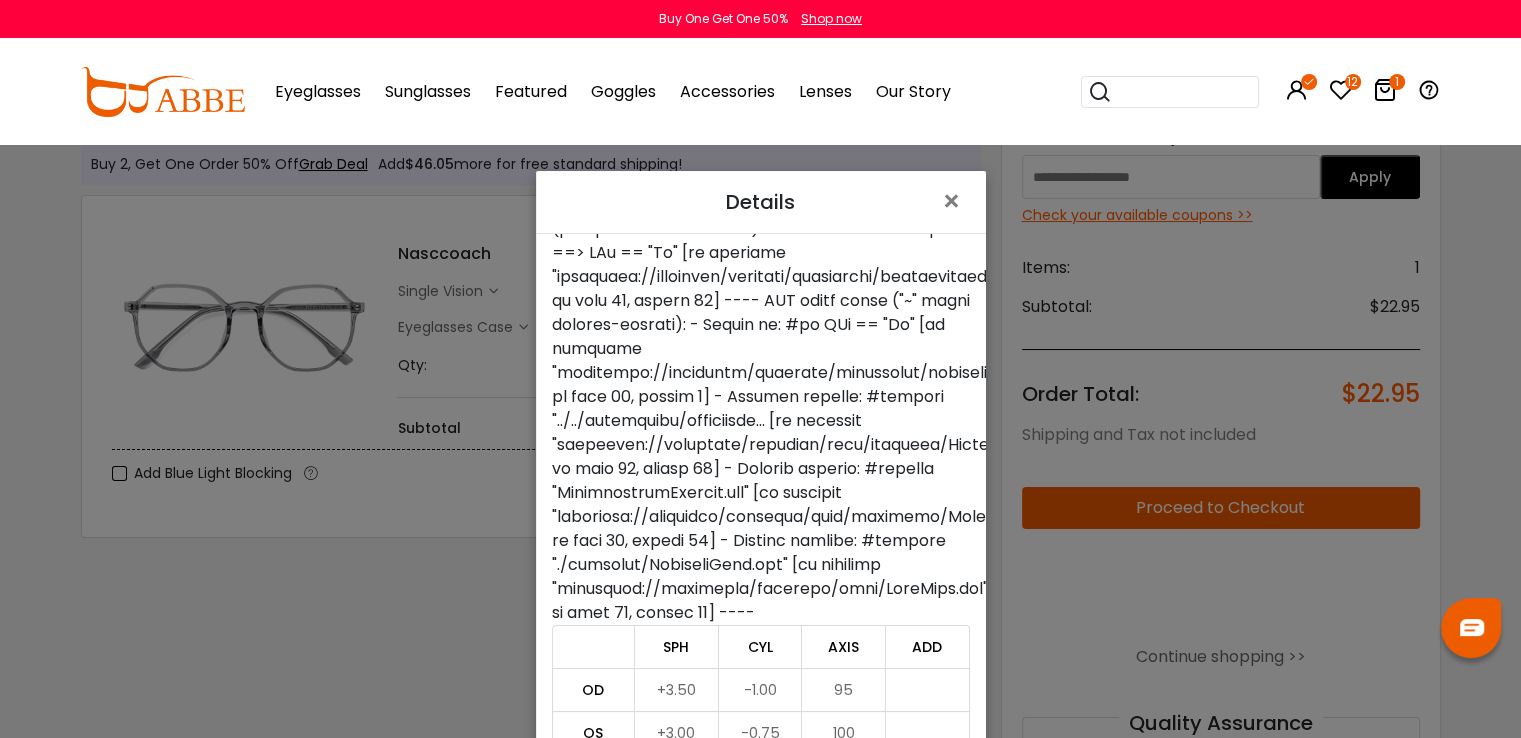 scroll, scrollTop: 520, scrollLeft: 0, axis: vertical 